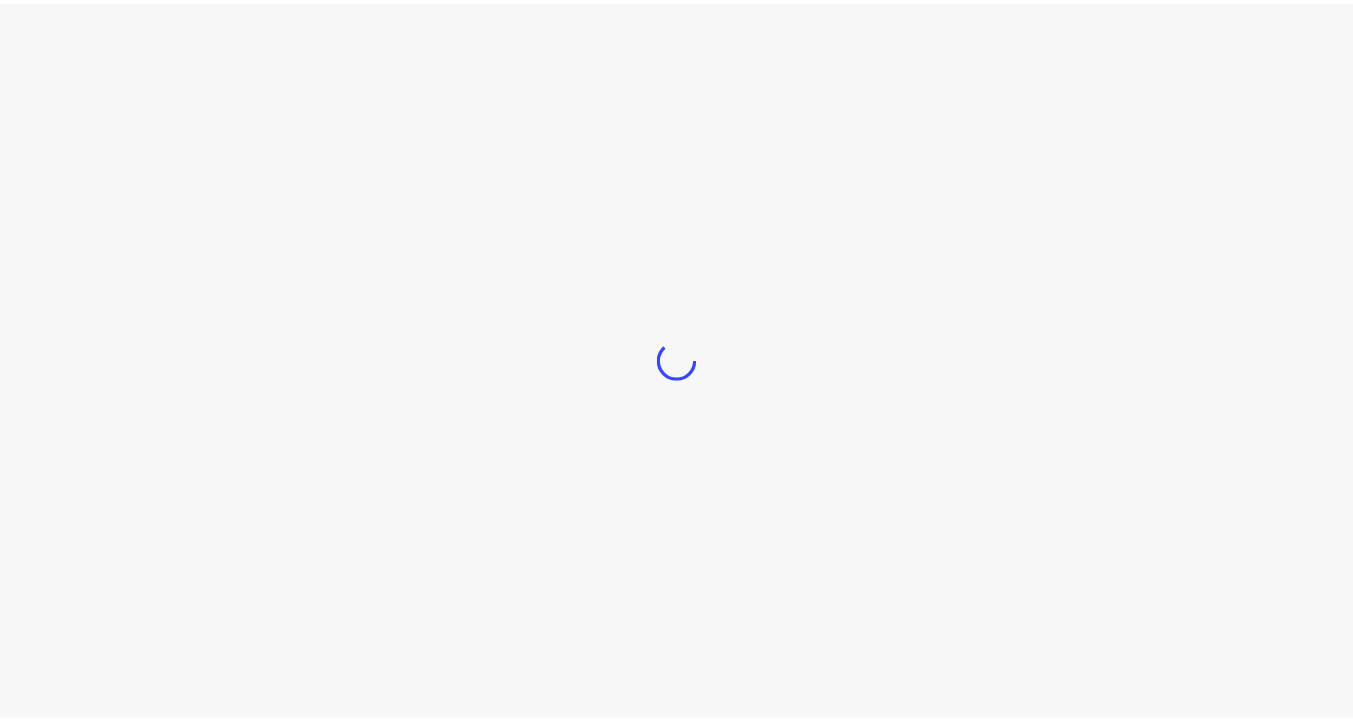 scroll, scrollTop: 0, scrollLeft: 0, axis: both 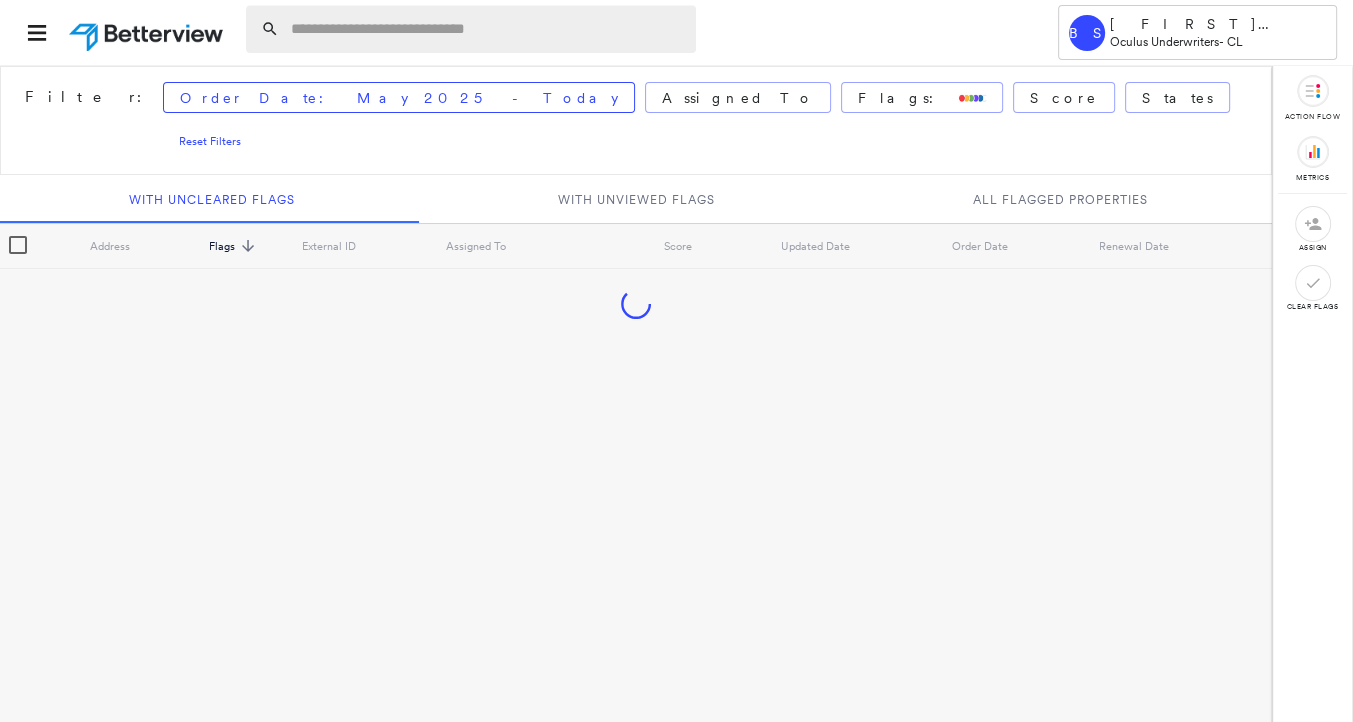 click at bounding box center [487, 29] 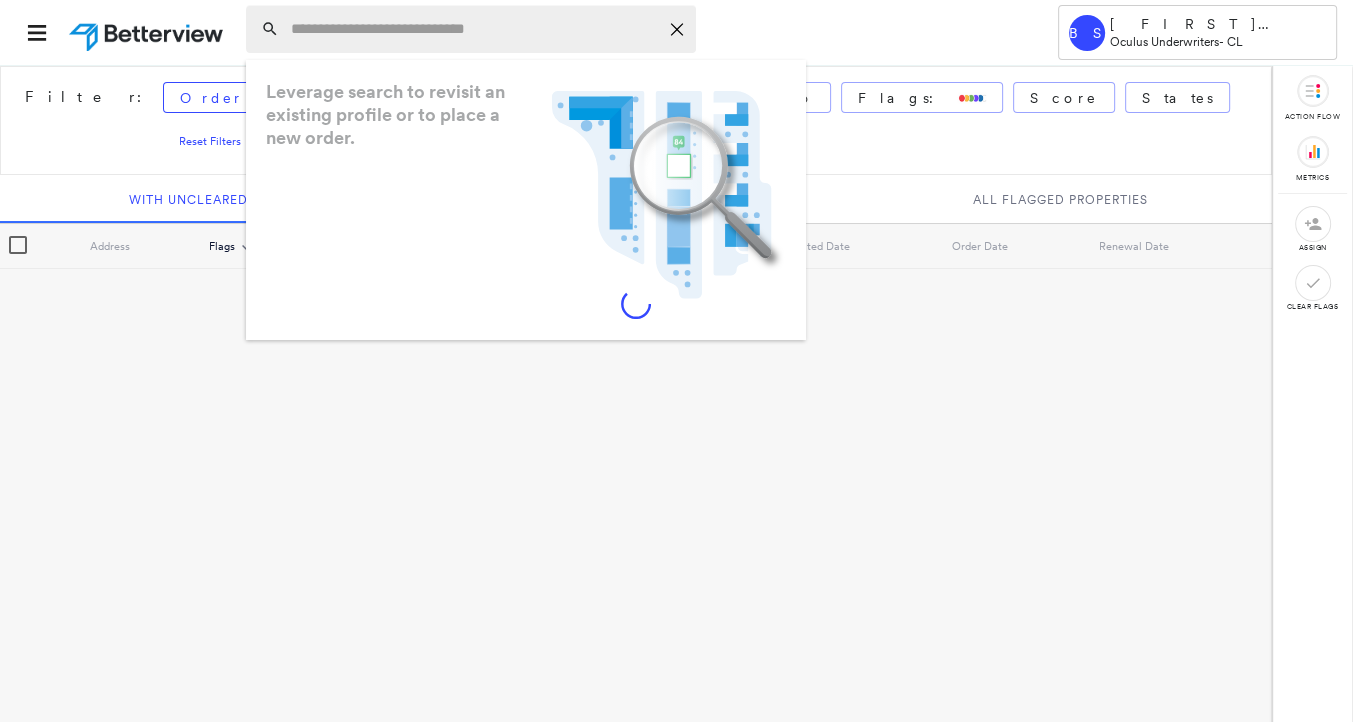 paste on "**********" 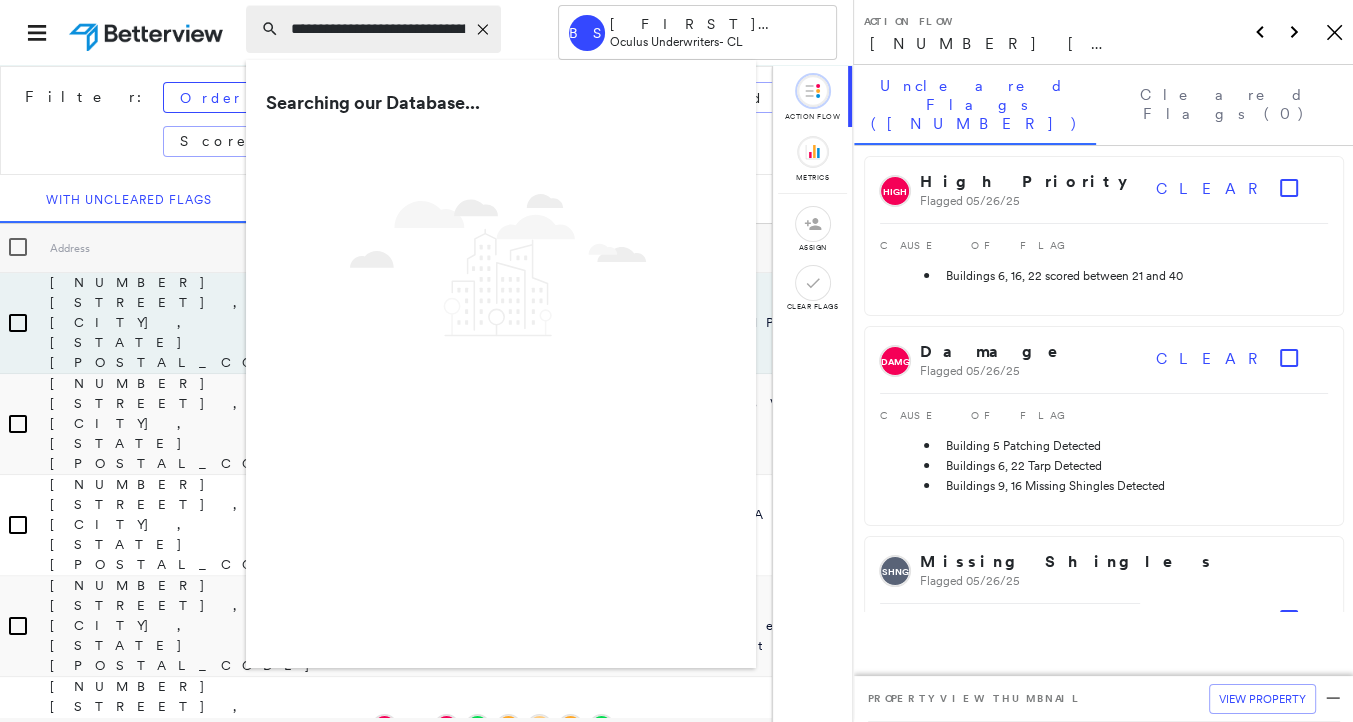 type on "**********" 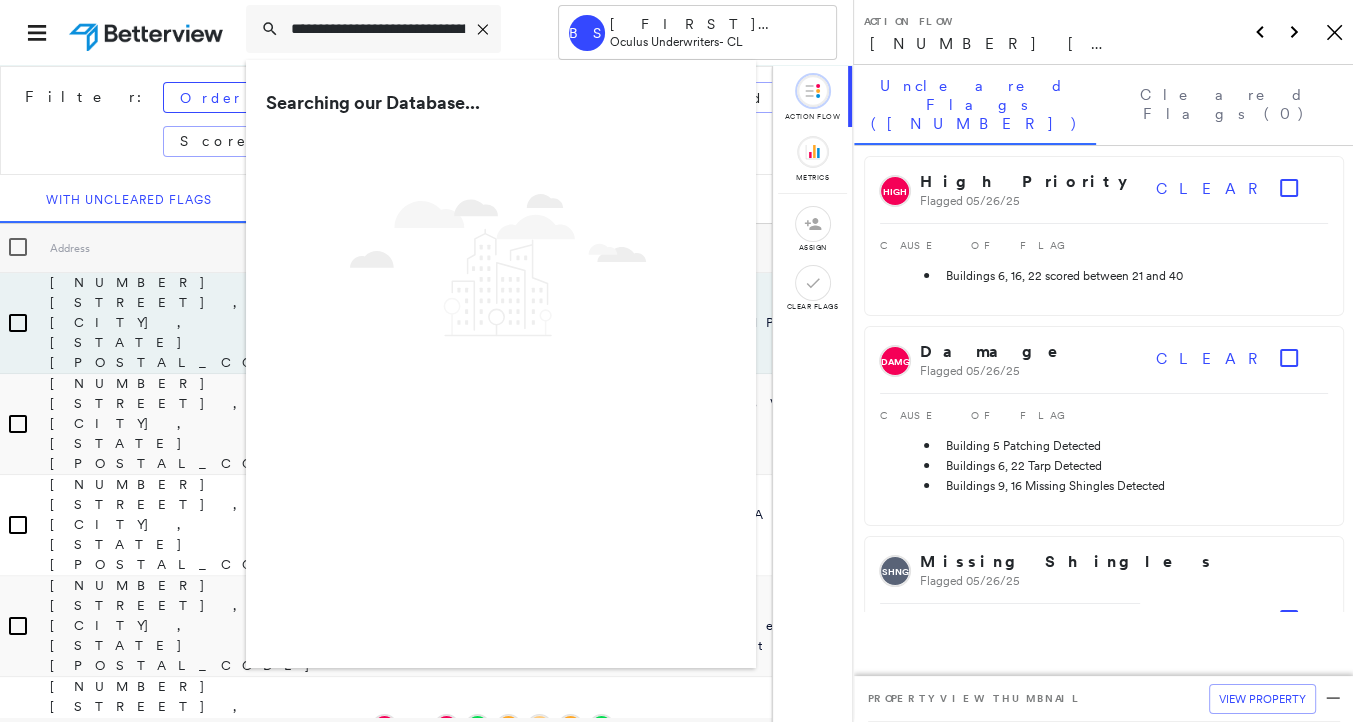 scroll, scrollTop: 0, scrollLeft: 59, axis: horizontal 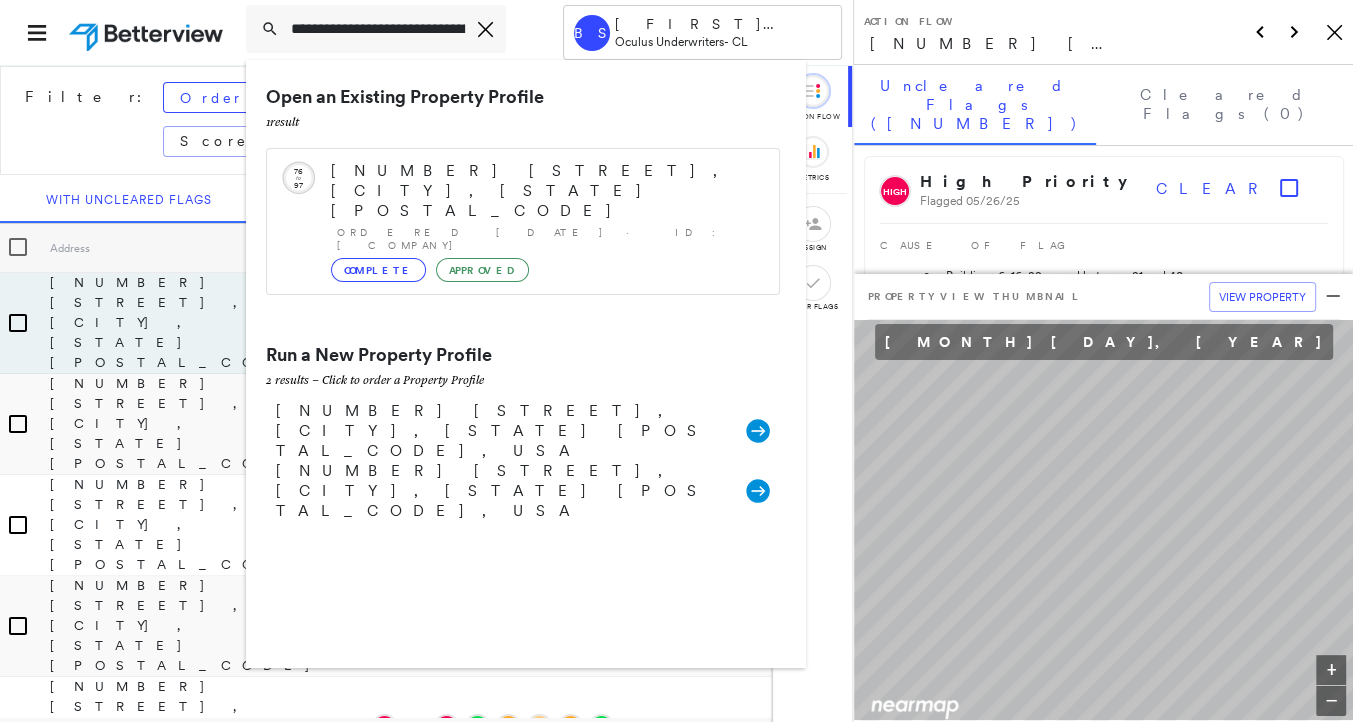 drag, startPoint x: 256, startPoint y: 28, endPoint x: 124, endPoint y: 23, distance: 132.09467 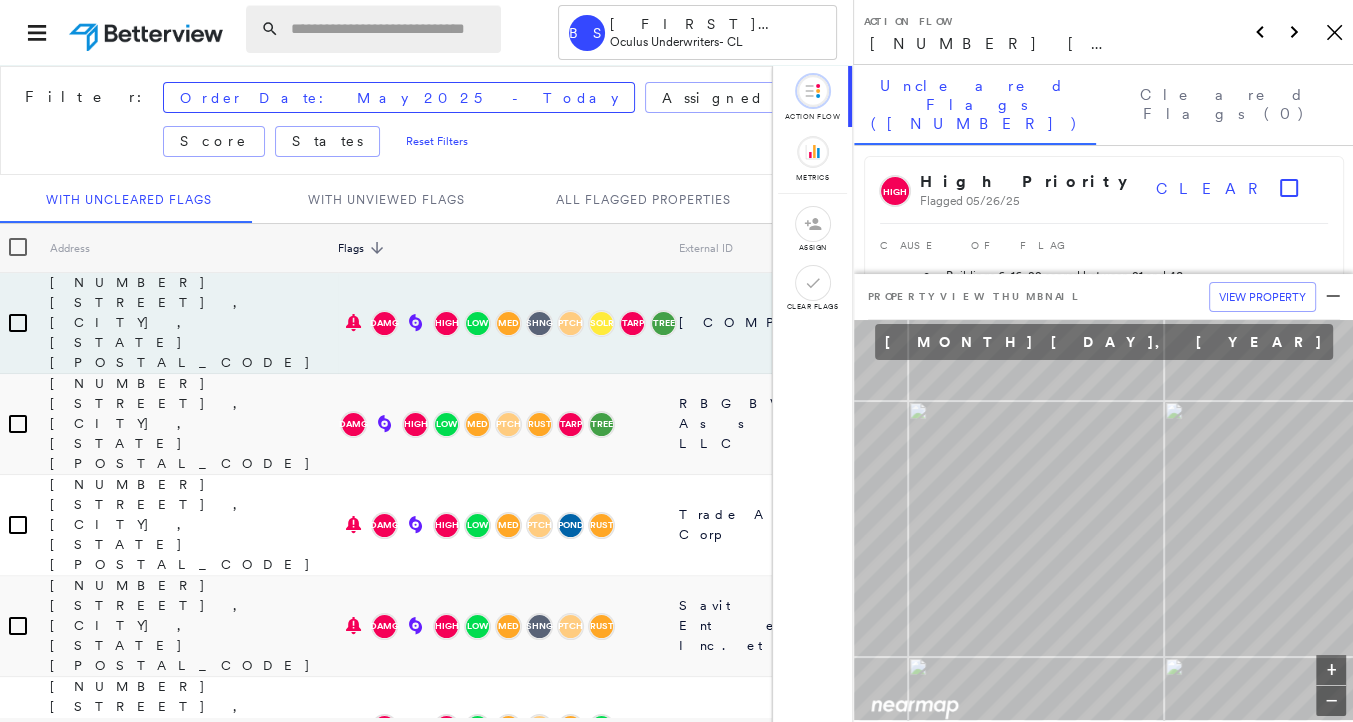 click at bounding box center [390, 29] 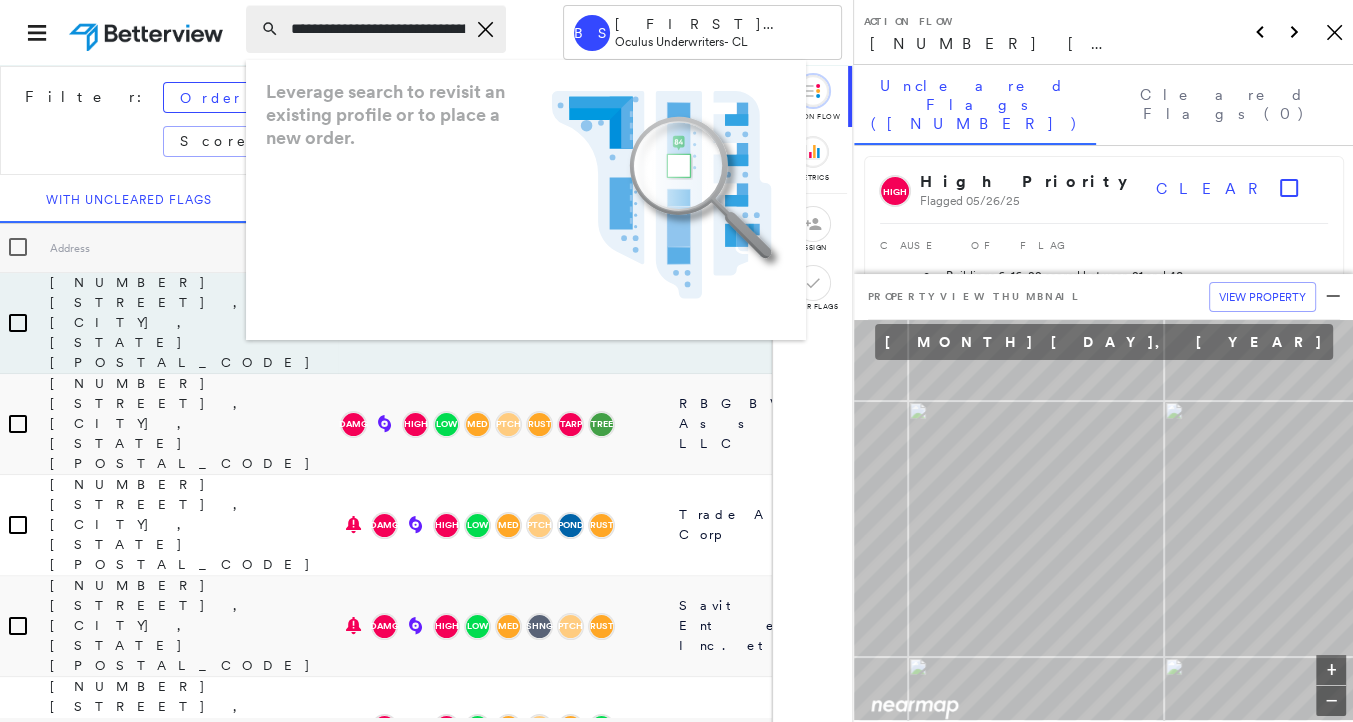 scroll, scrollTop: 0, scrollLeft: 64, axis: horizontal 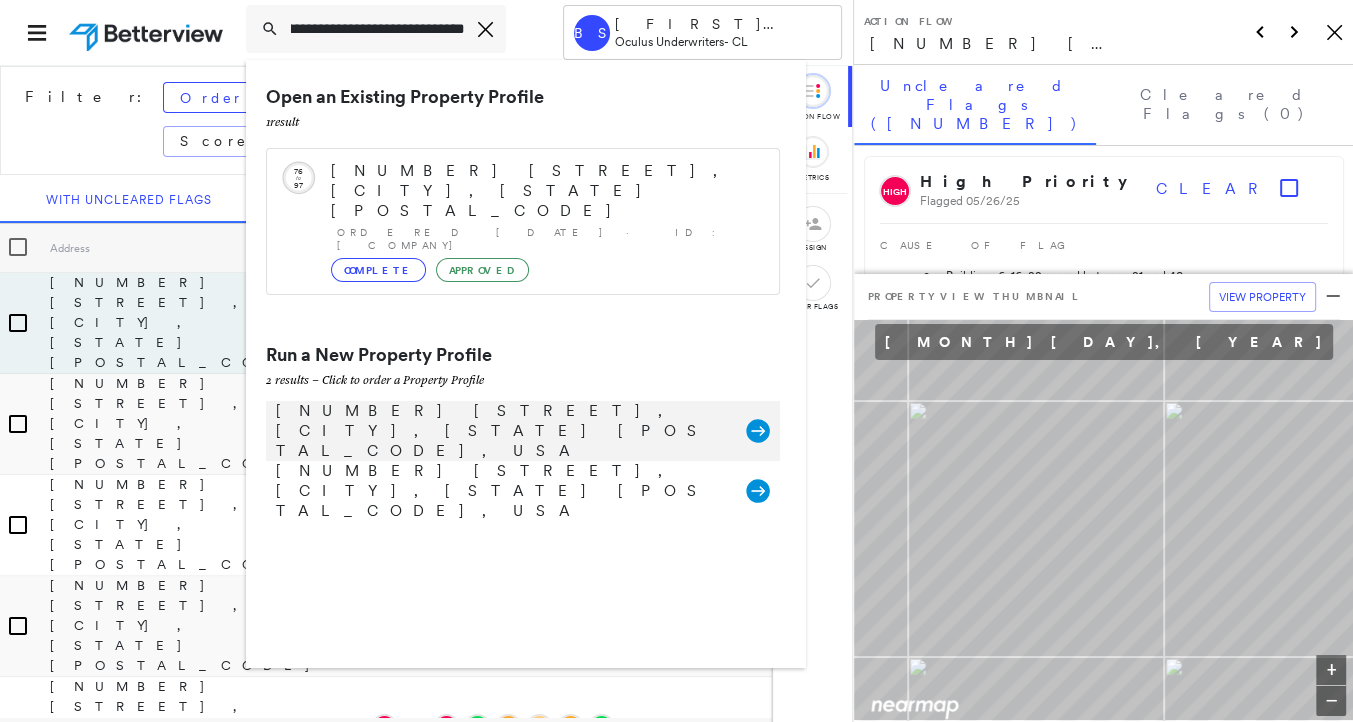 type on "**********" 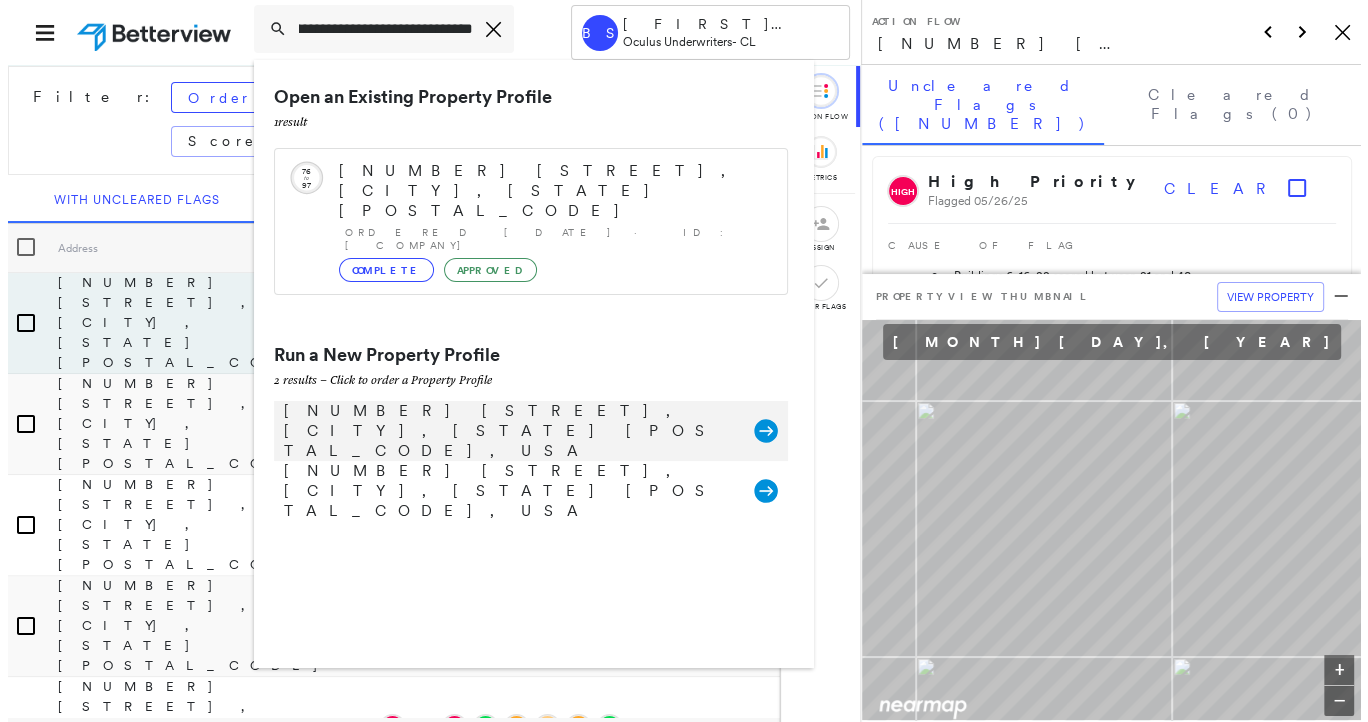scroll, scrollTop: 0, scrollLeft: 0, axis: both 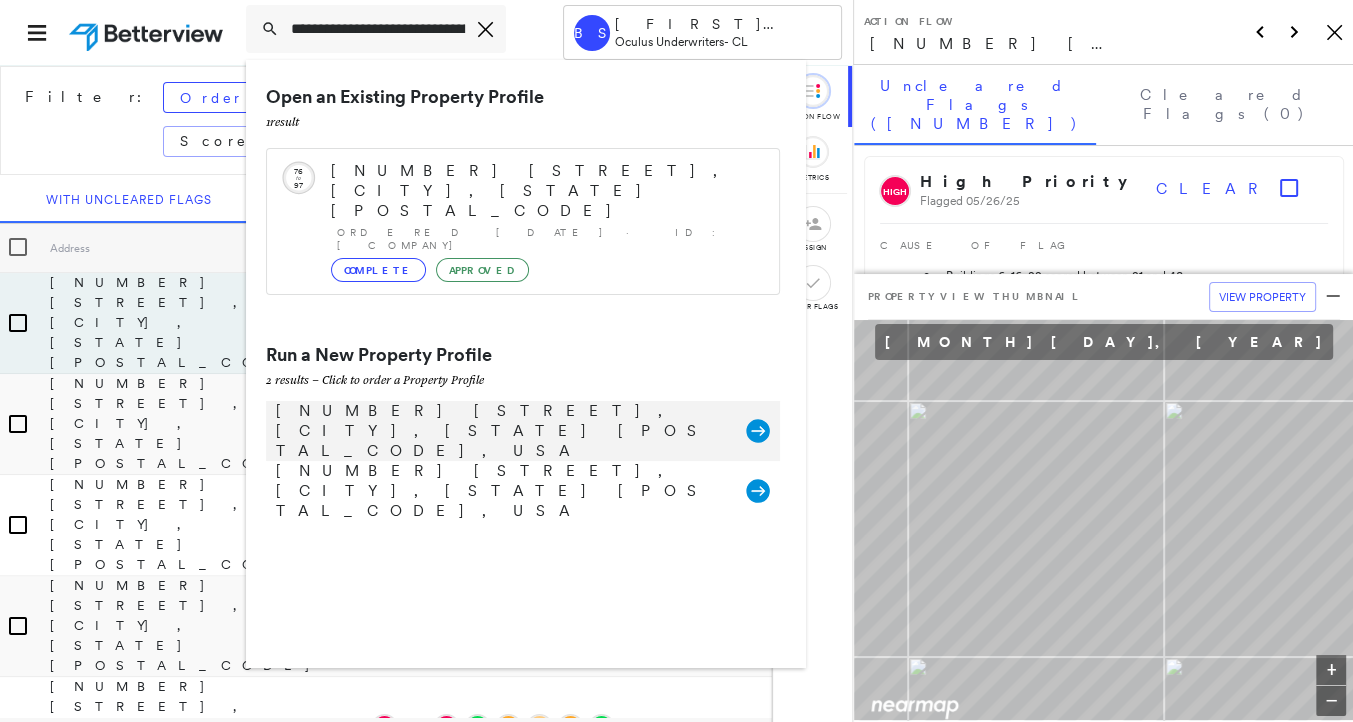click 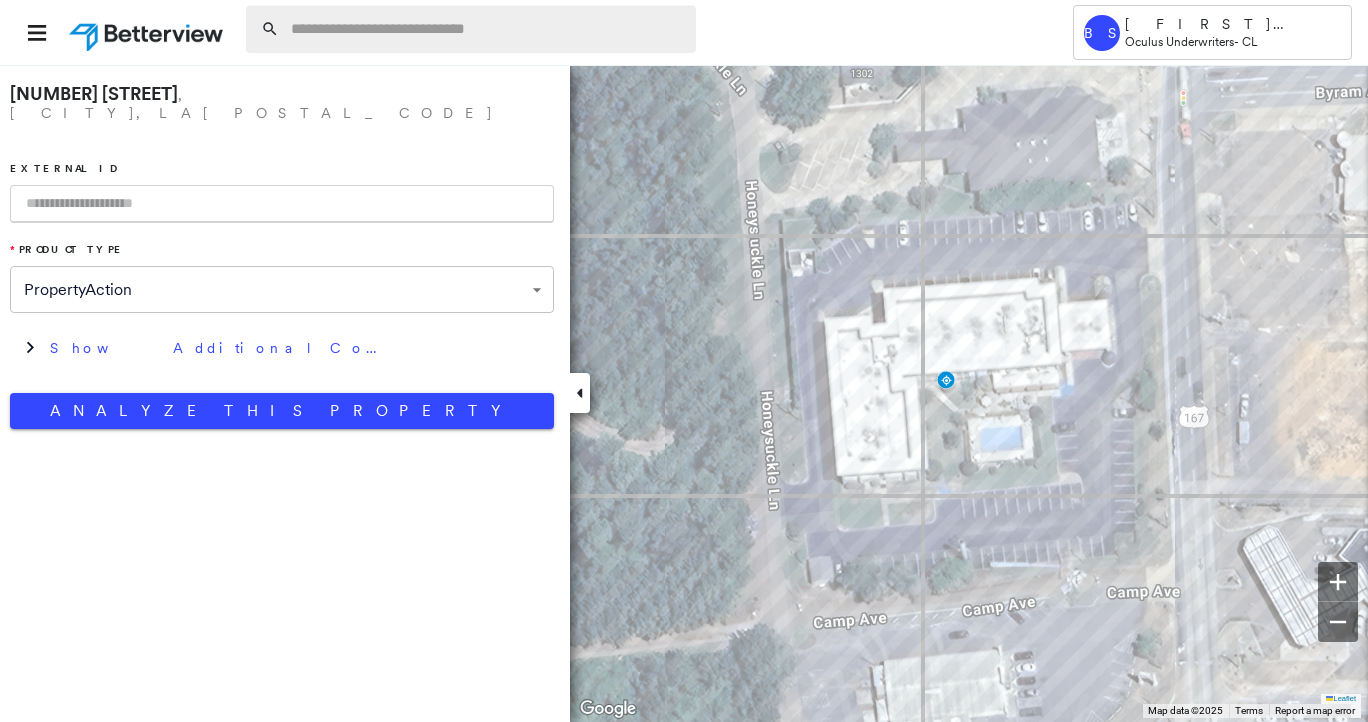 click at bounding box center [487, 29] 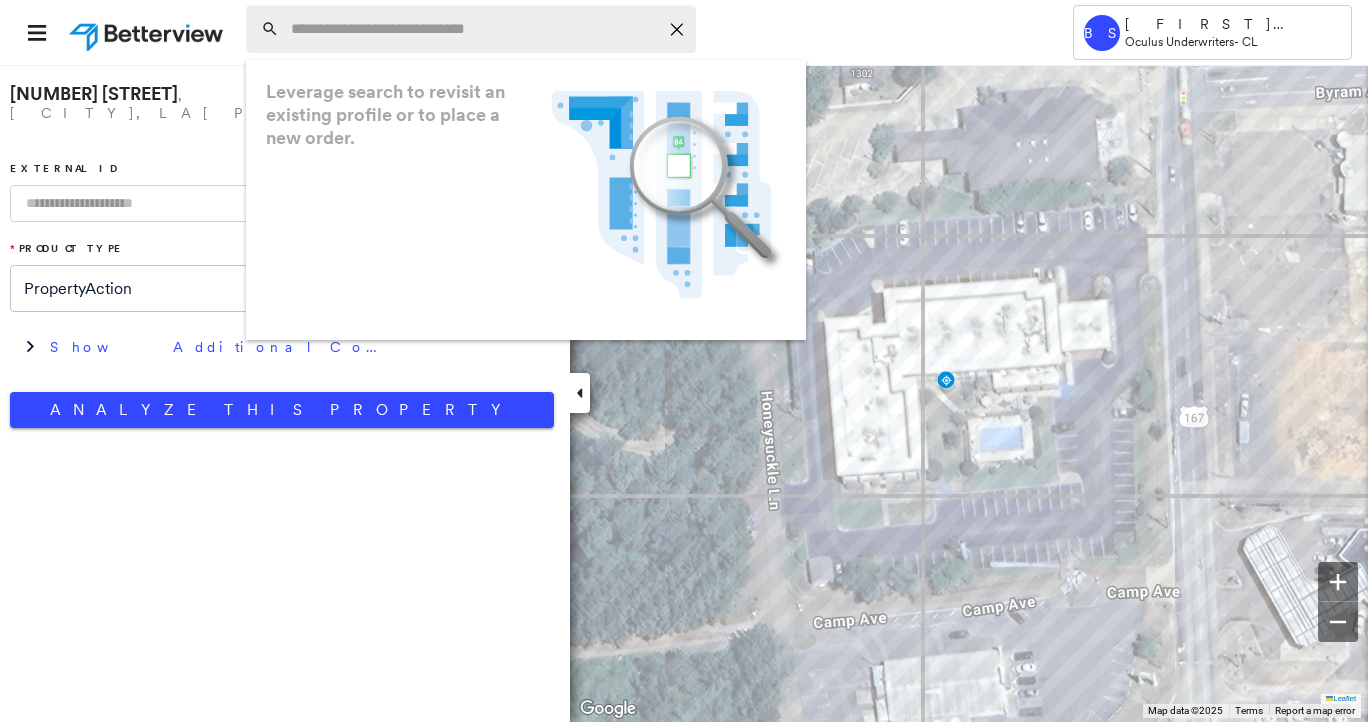 paste on "**********" 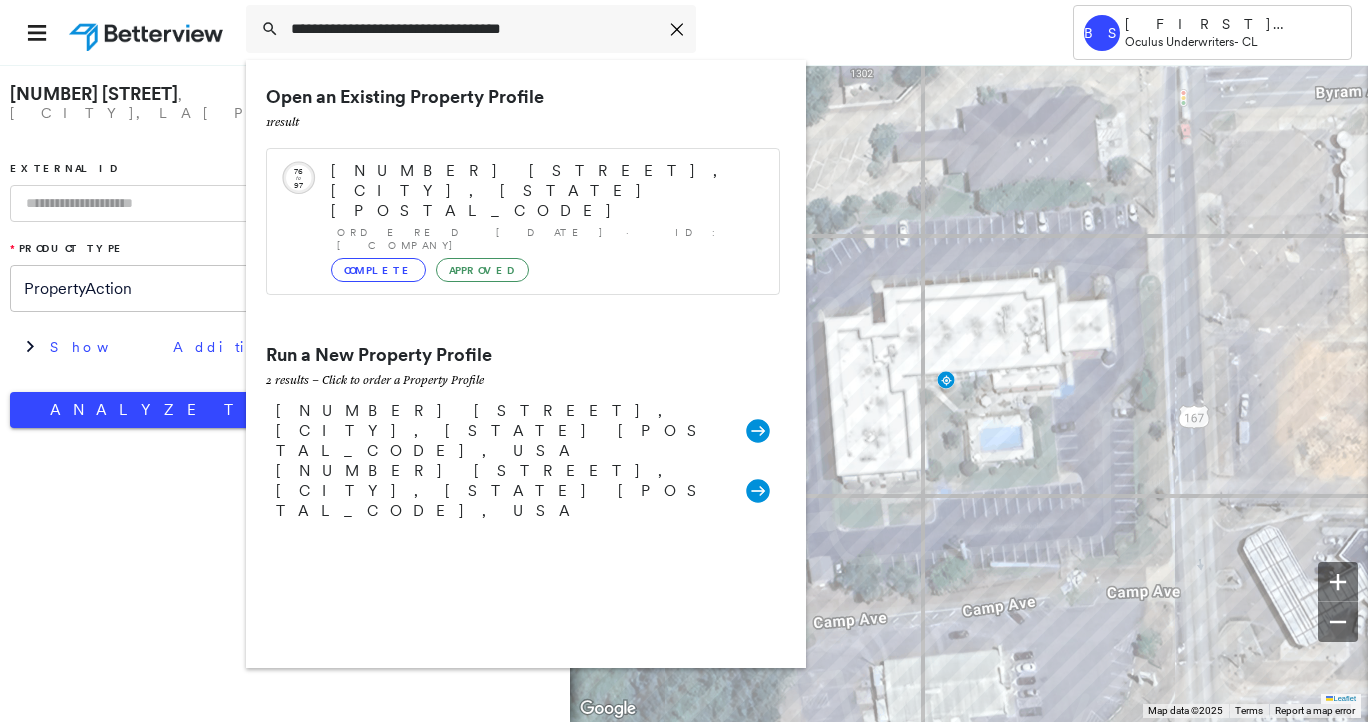 click on "**********" at bounding box center [285, 393] 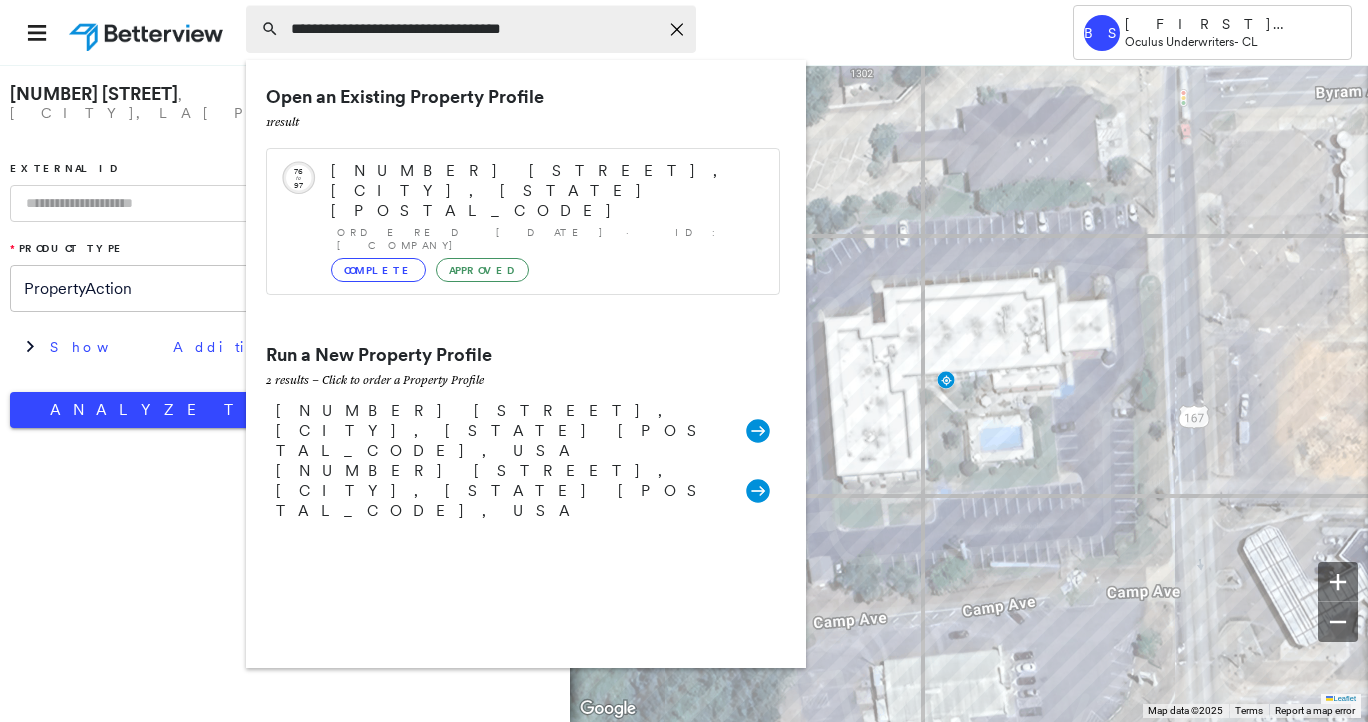click on "Icon_Closemodal" 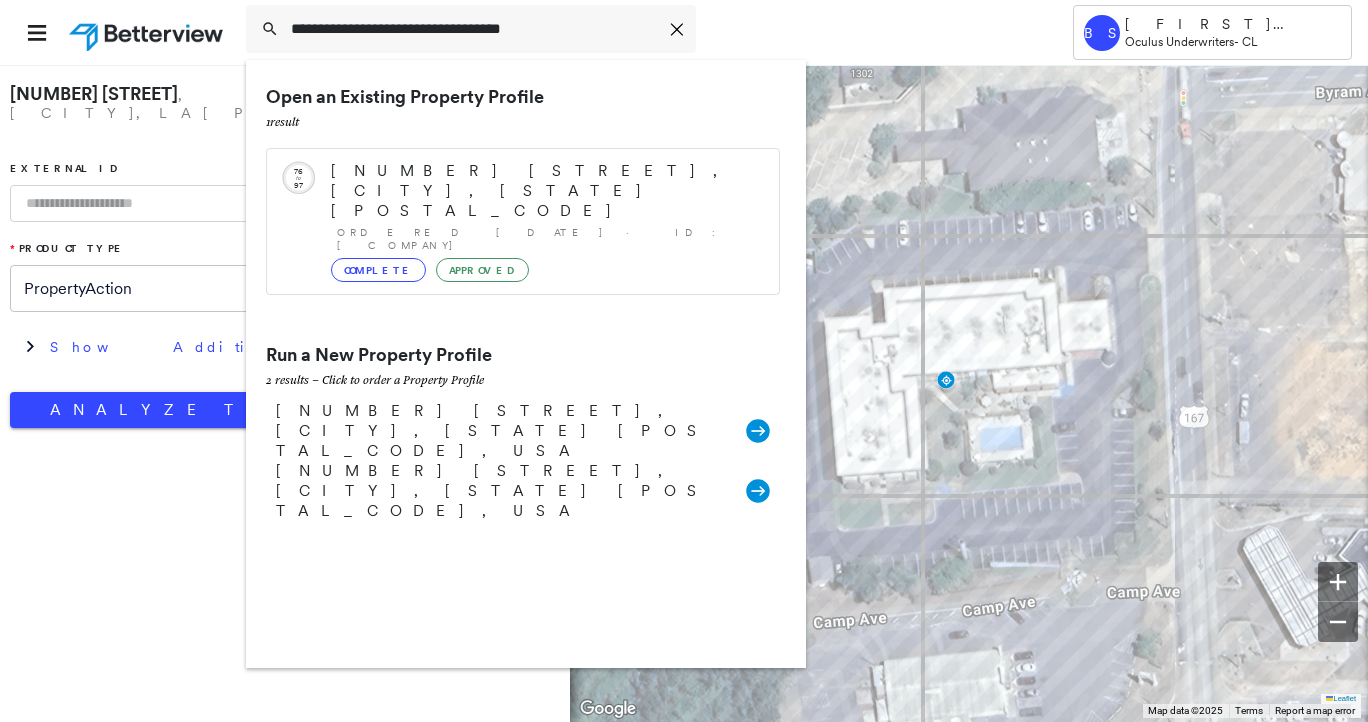 drag, startPoint x: 591, startPoint y: 26, endPoint x: 212, endPoint y: 10, distance: 379.3376 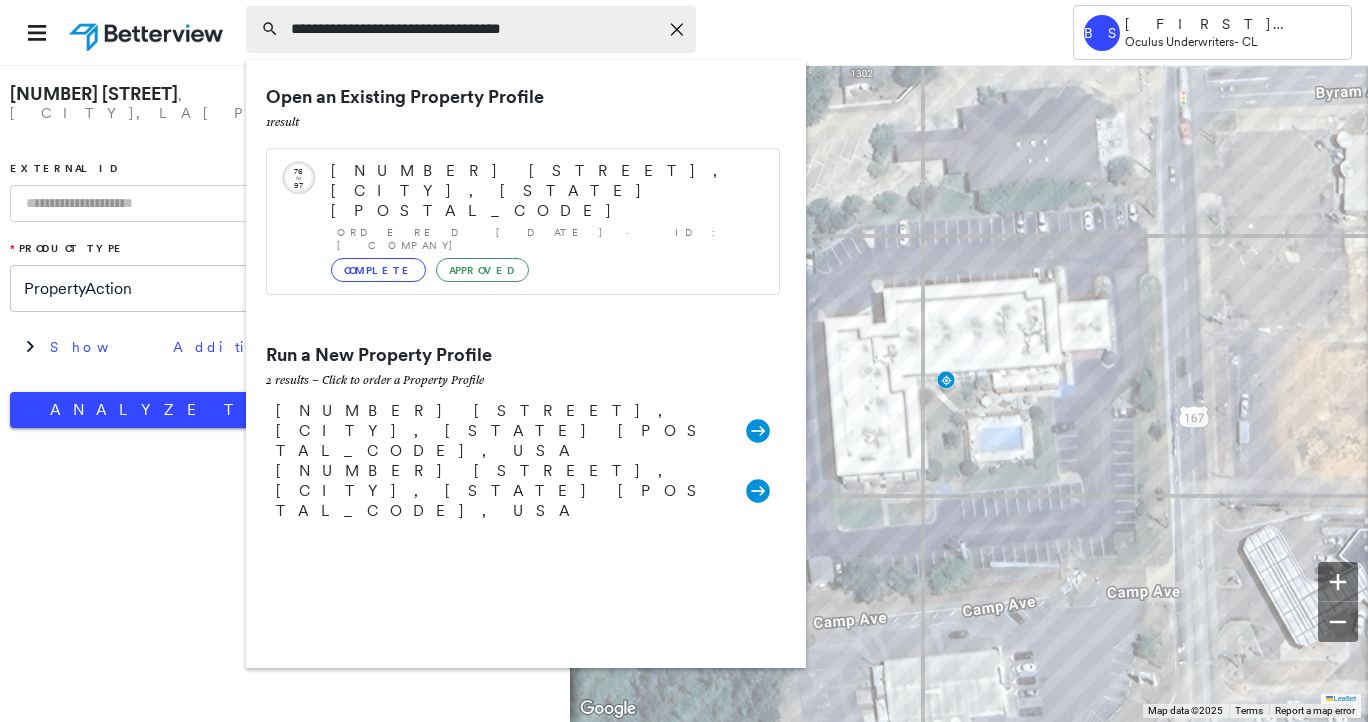 paste on "***" 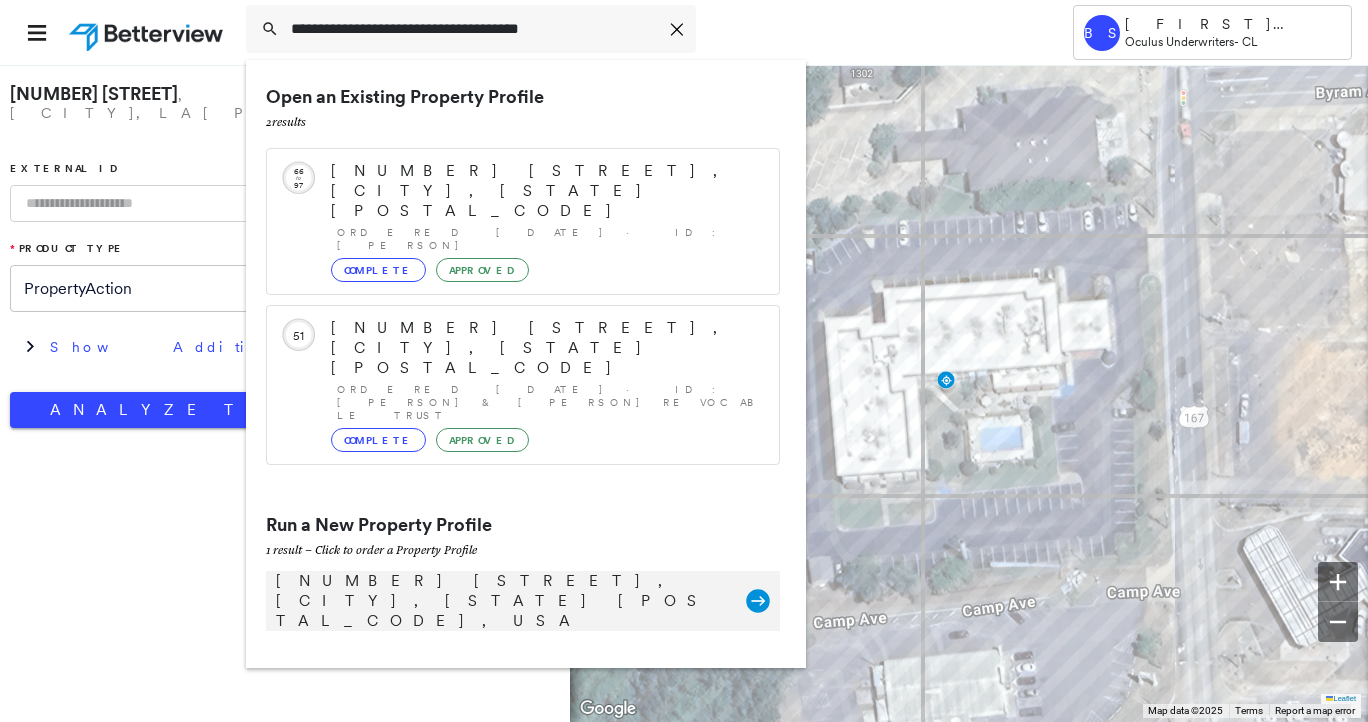 type on "**********" 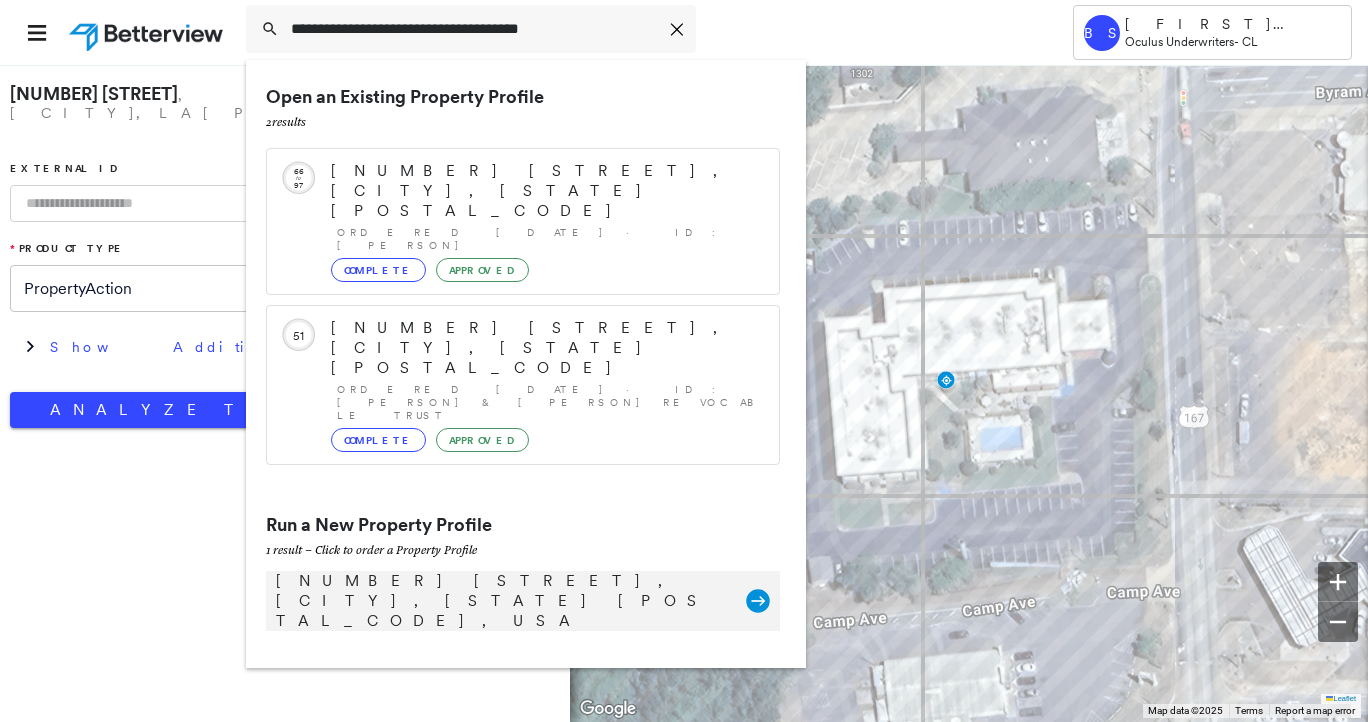 click 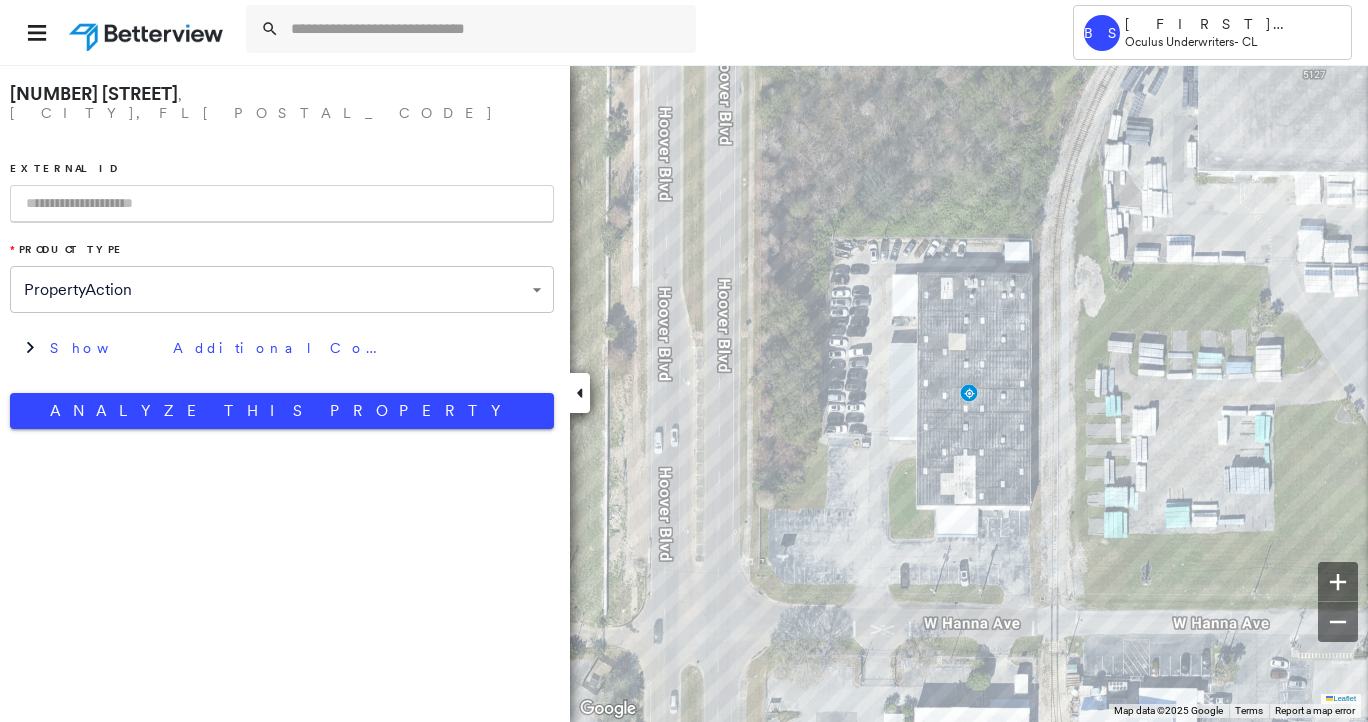 click at bounding box center (282, 204) 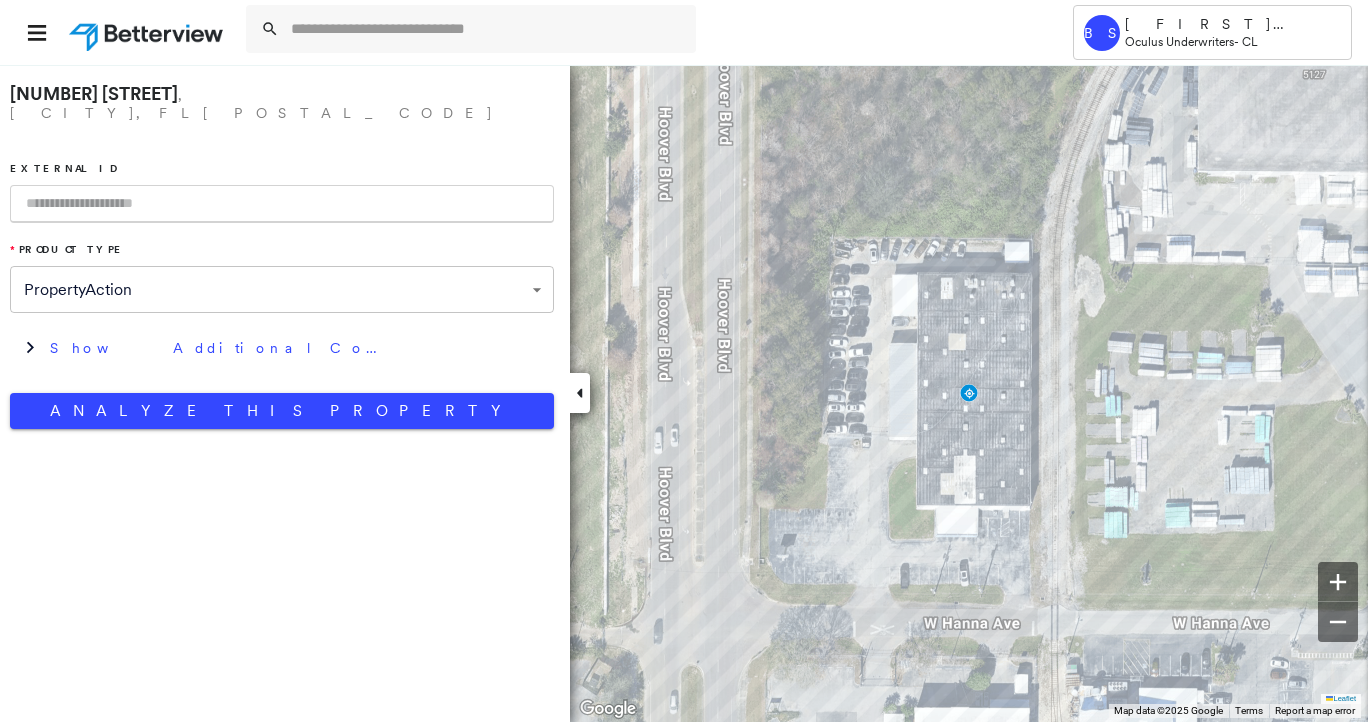 click at bounding box center (282, 204) 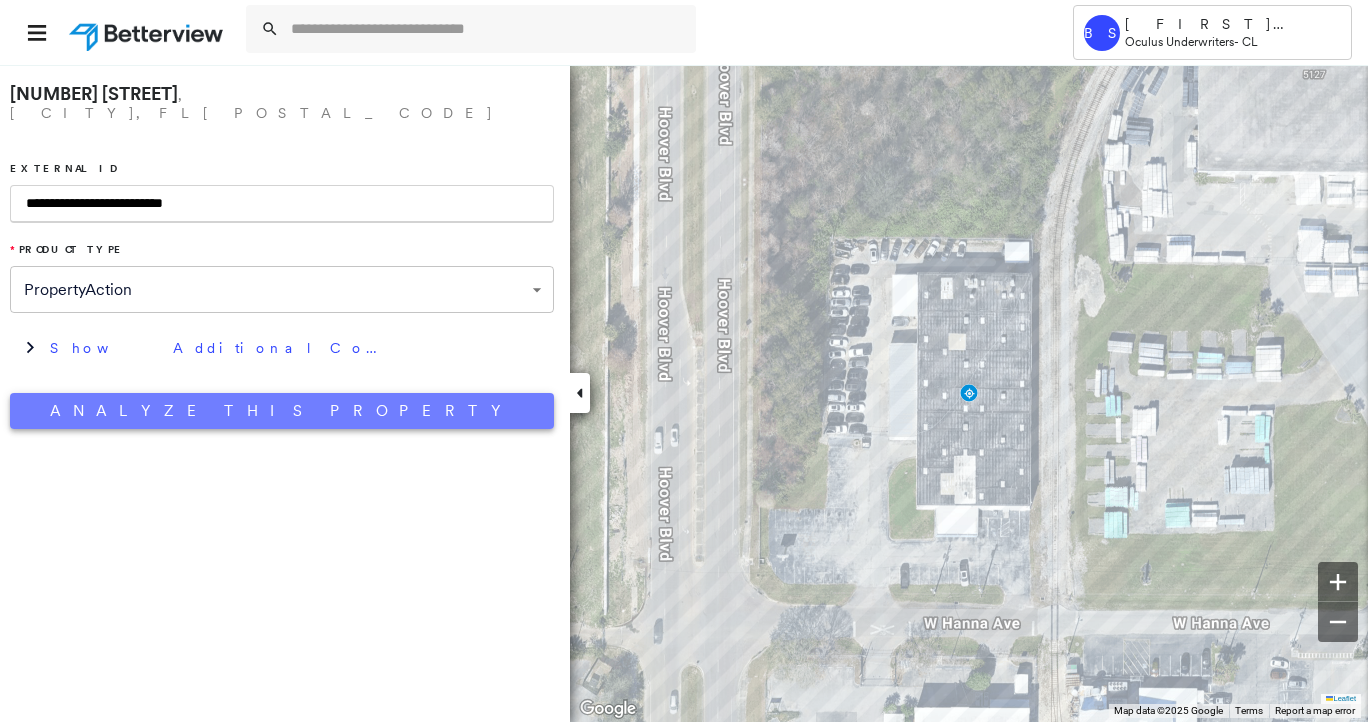 type on "**********" 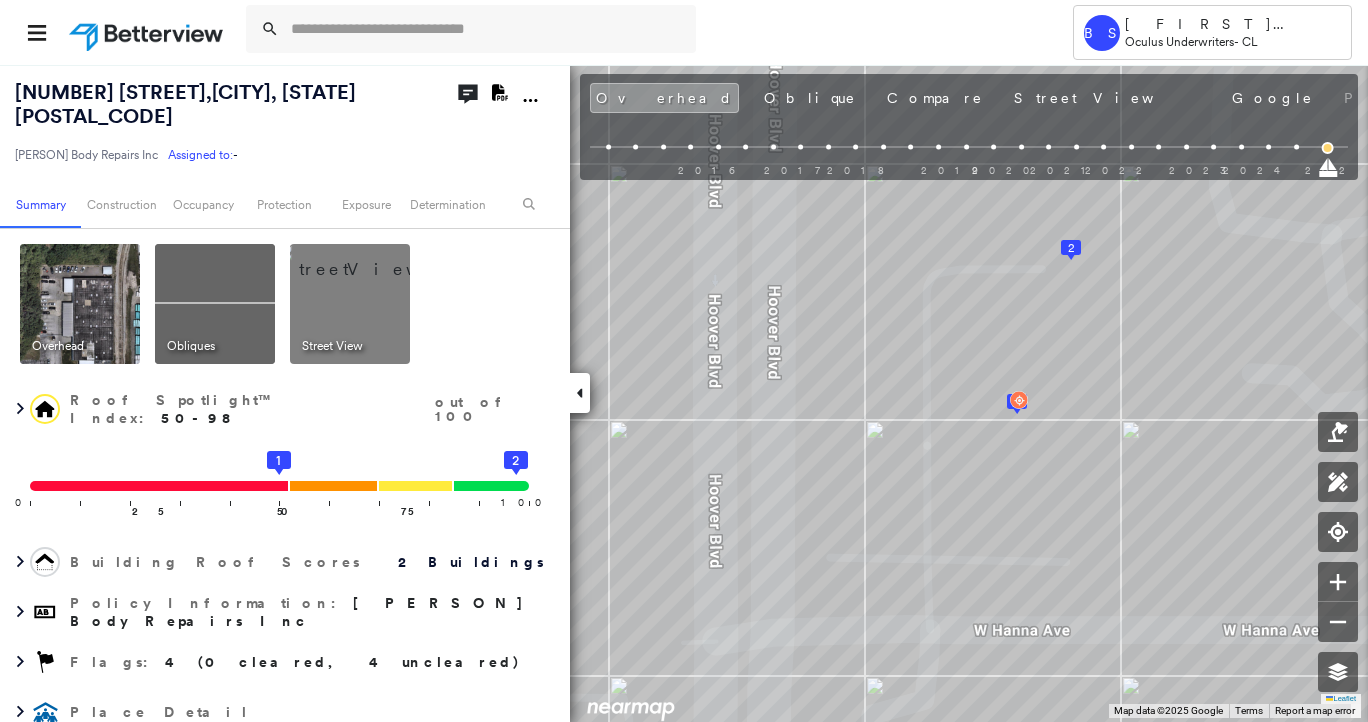 click 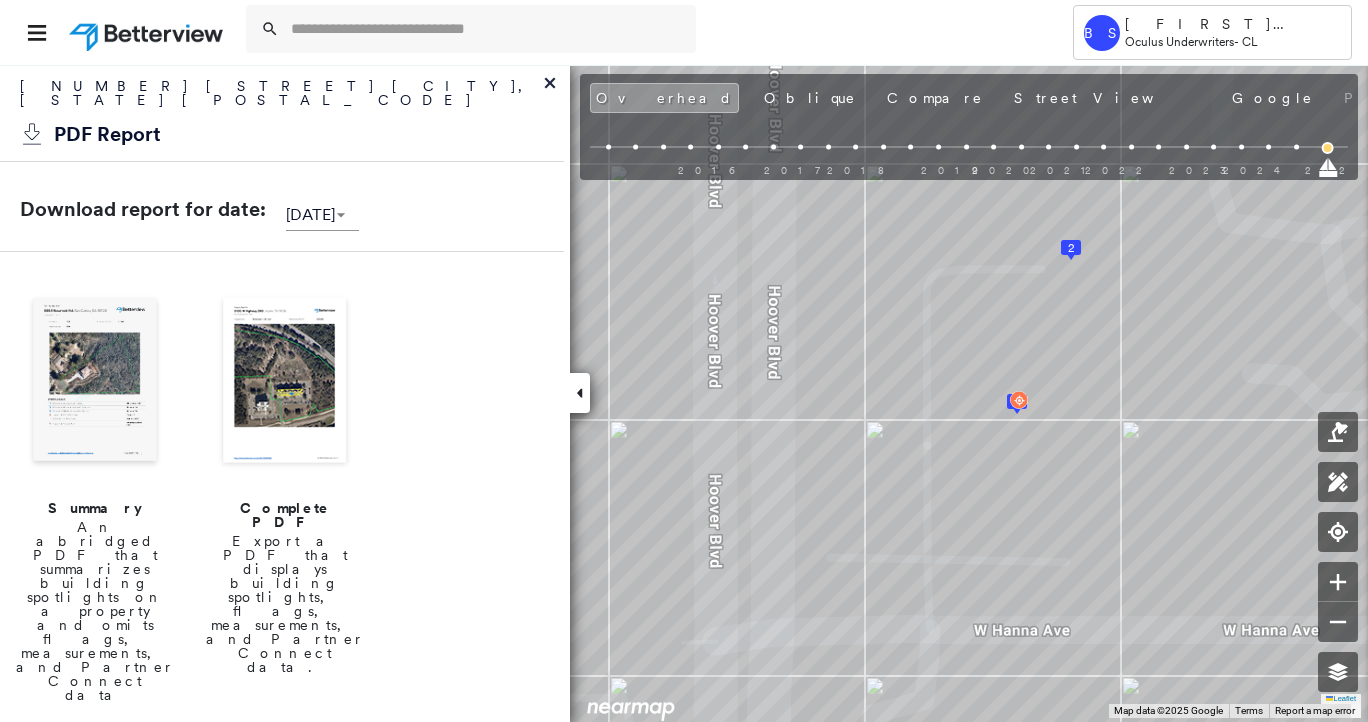 click at bounding box center (285, 382) 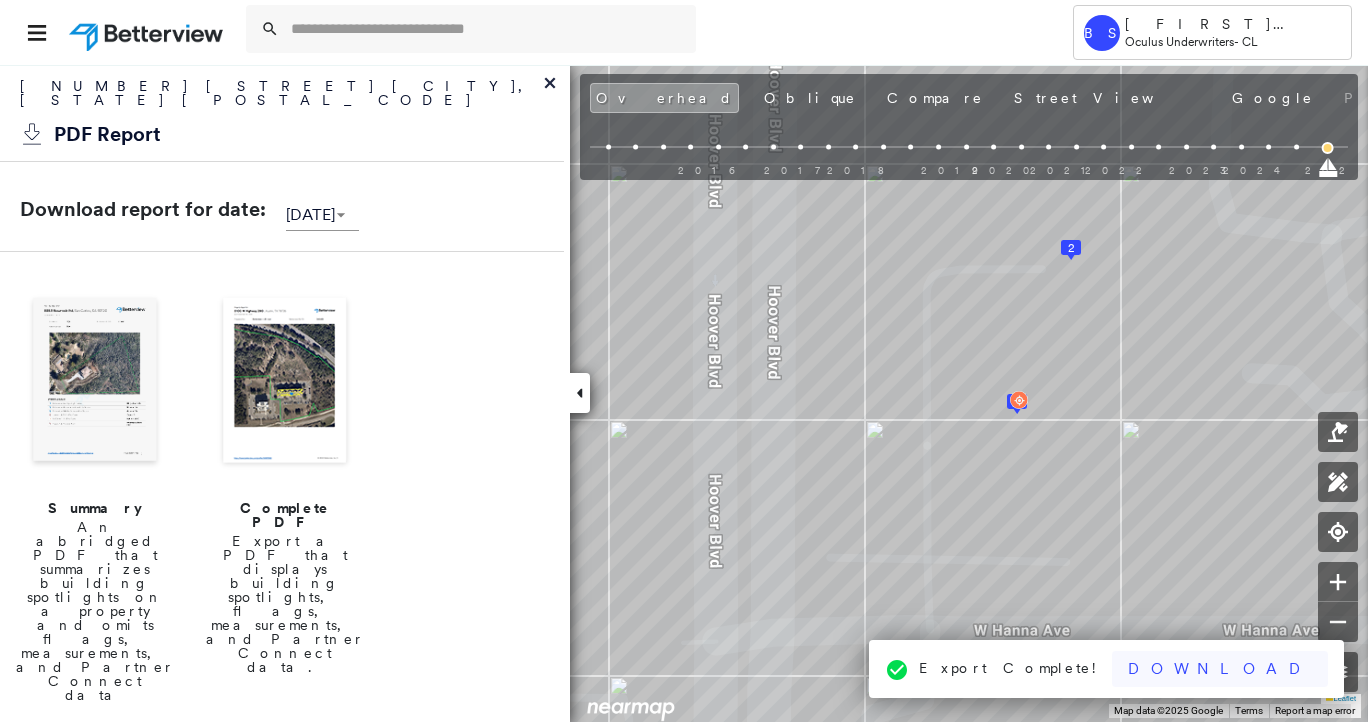 click on "Download" at bounding box center [1220, 669] 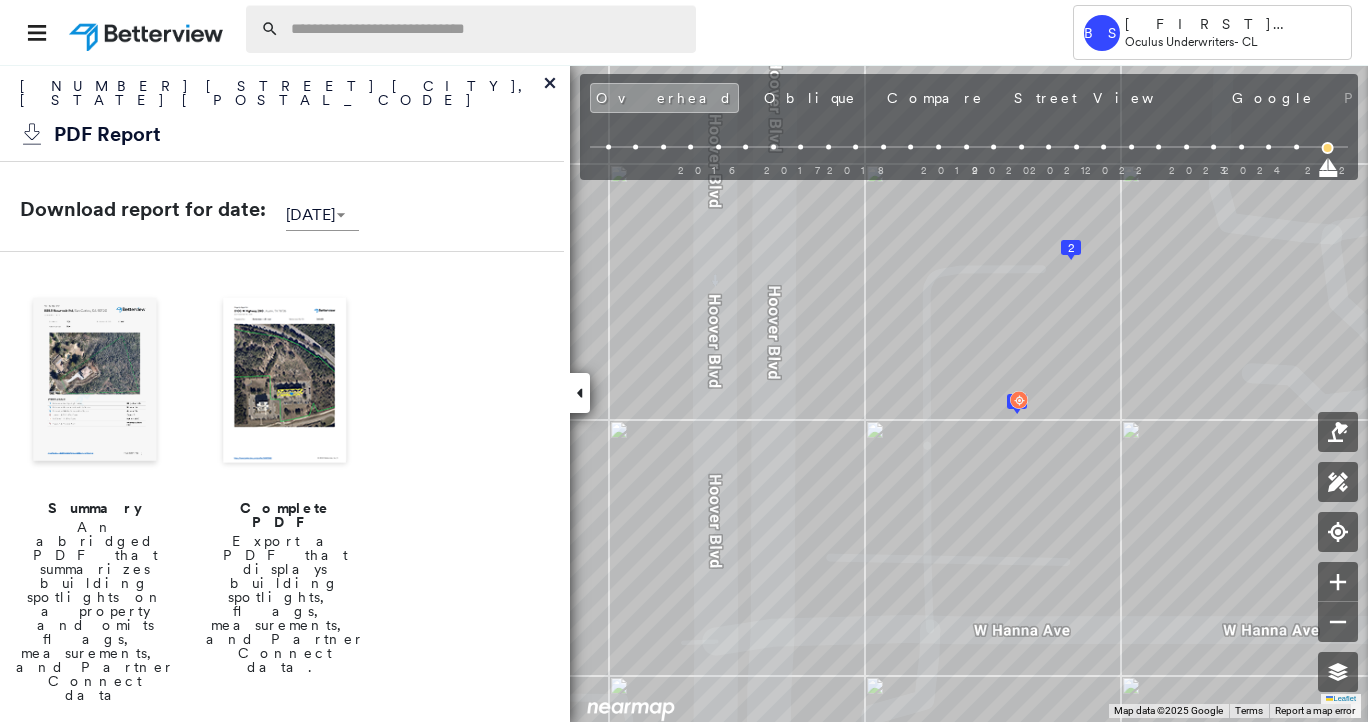 click at bounding box center [487, 29] 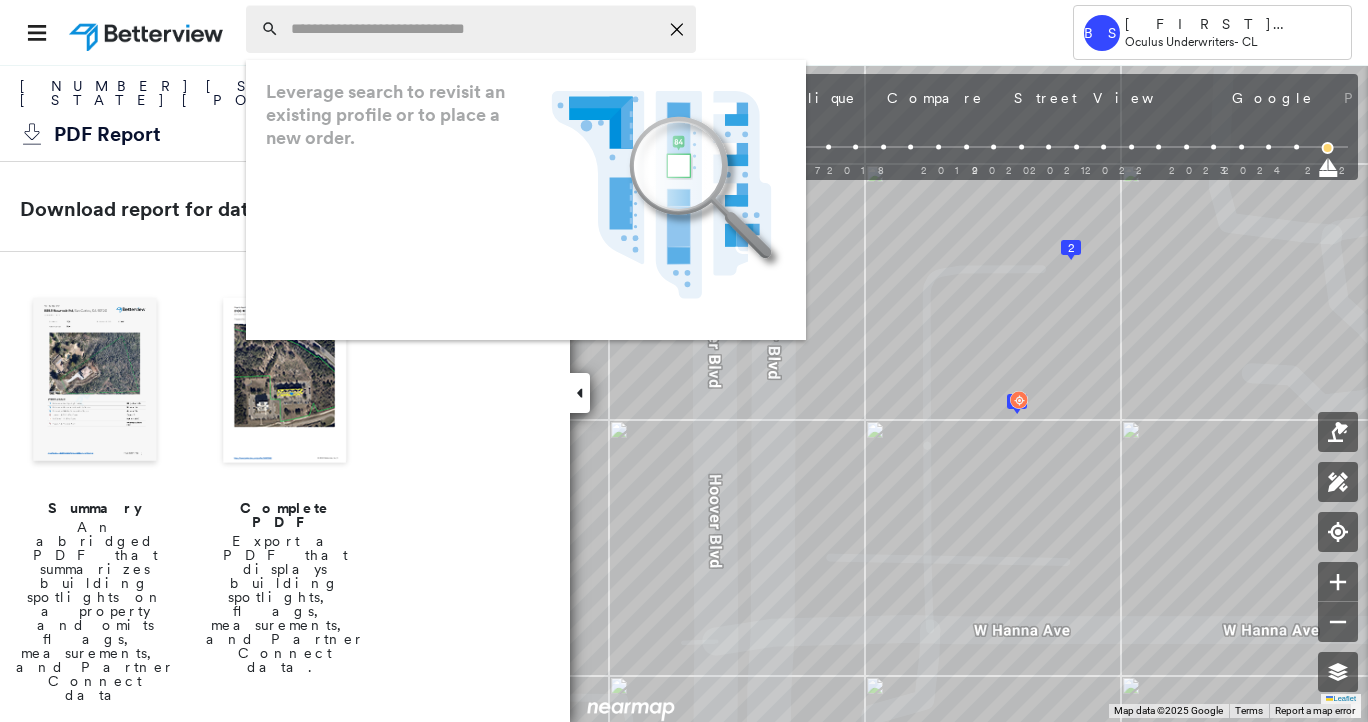 paste on "**********" 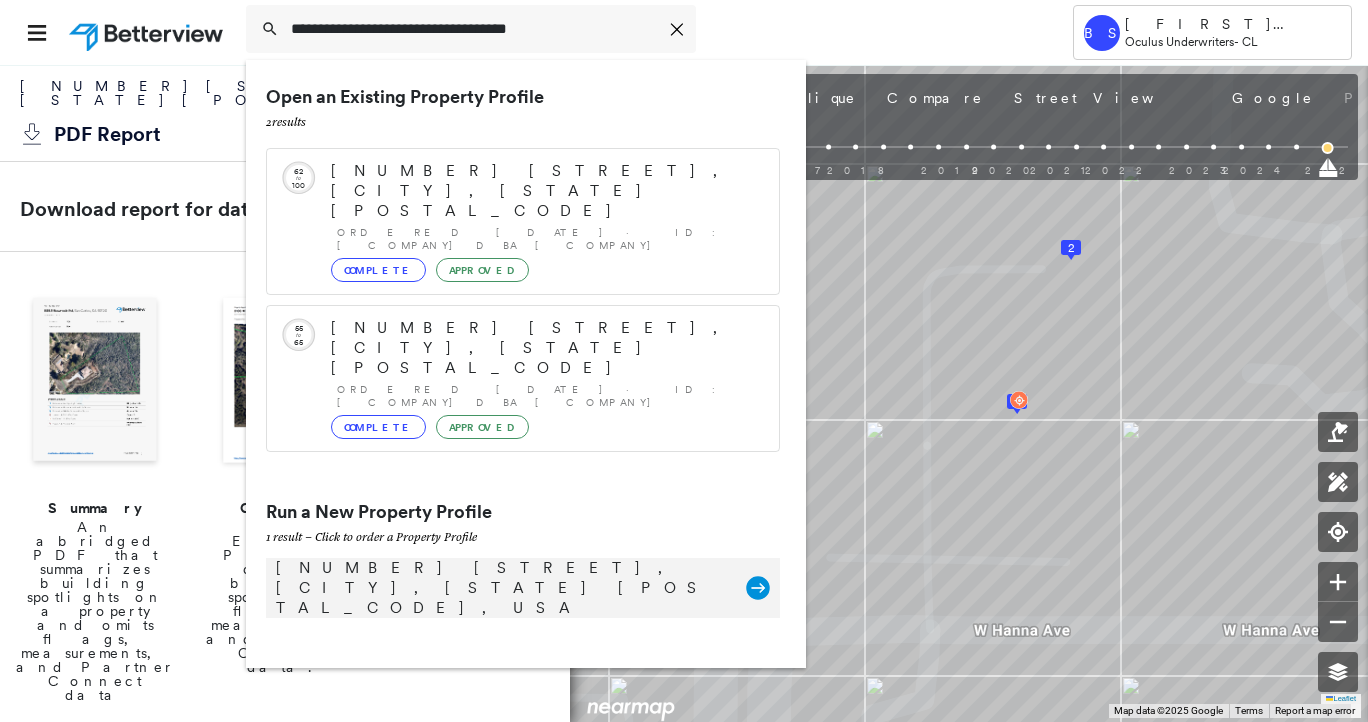 type on "**********" 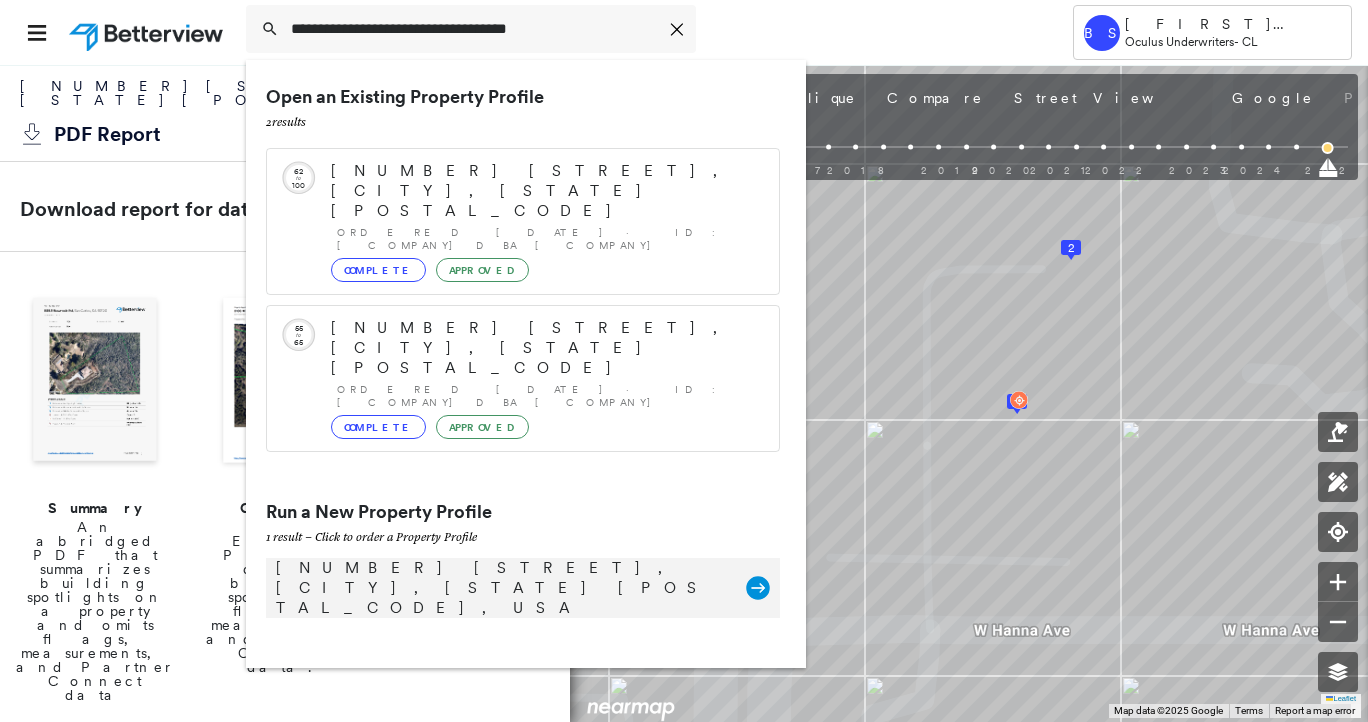 click 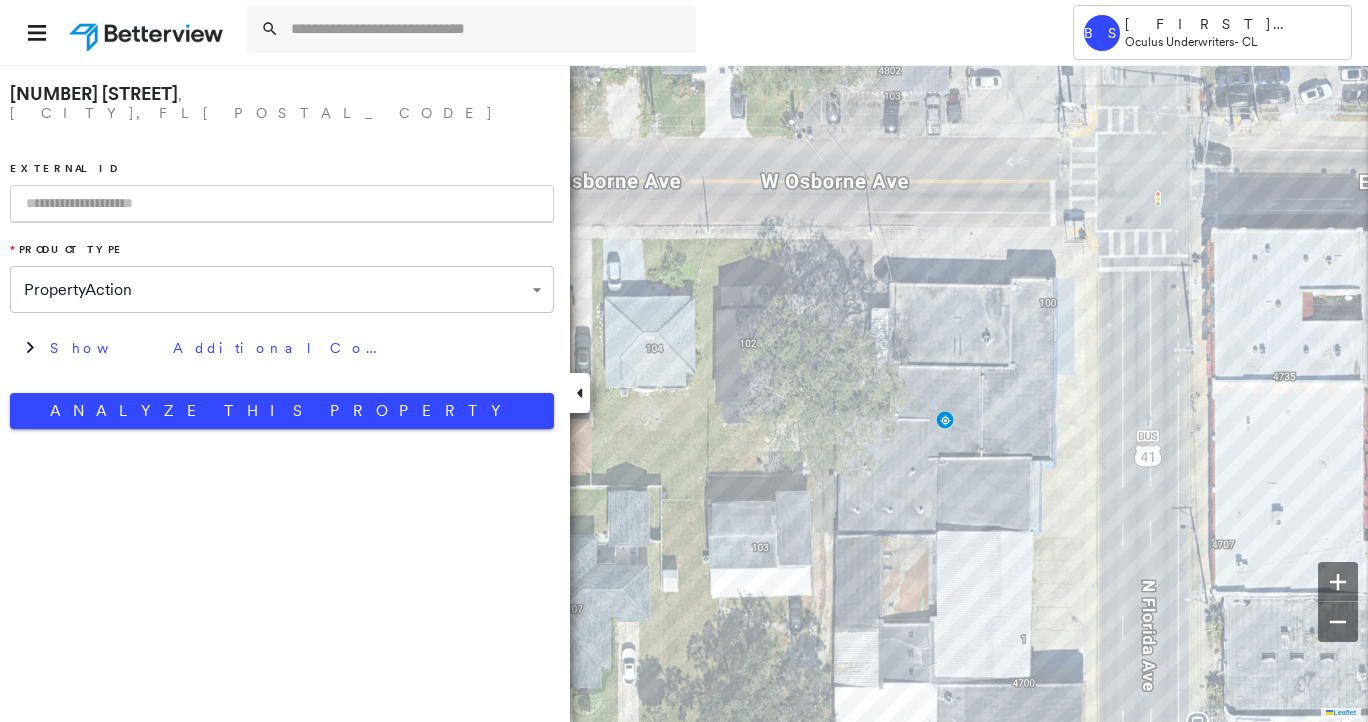 click at bounding box center [282, 204] 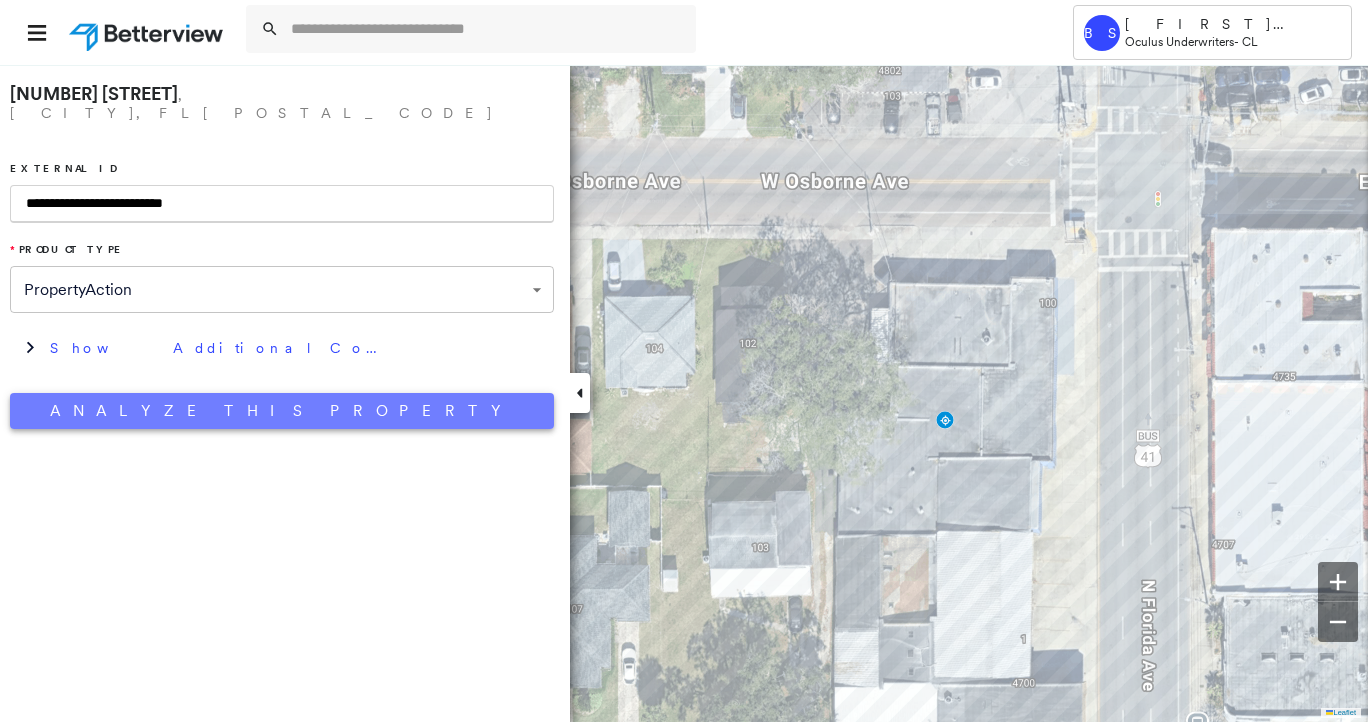 type on "**********" 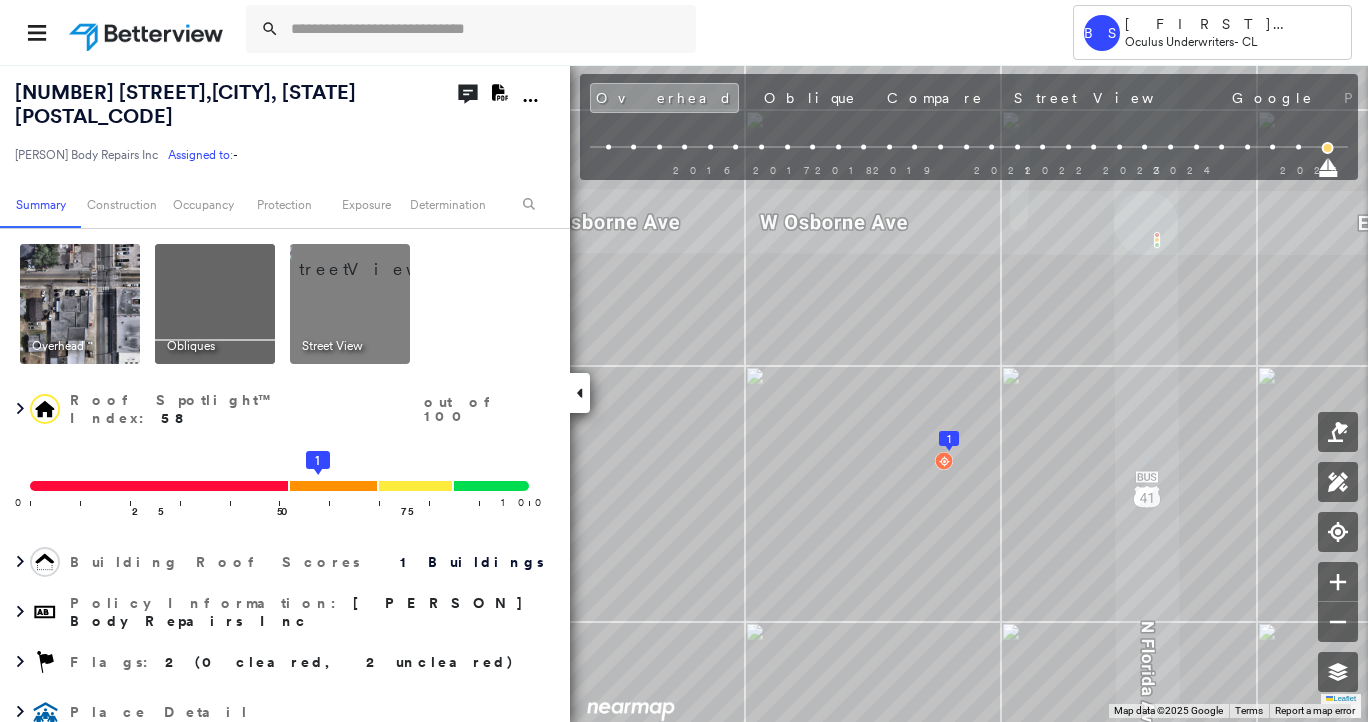 click 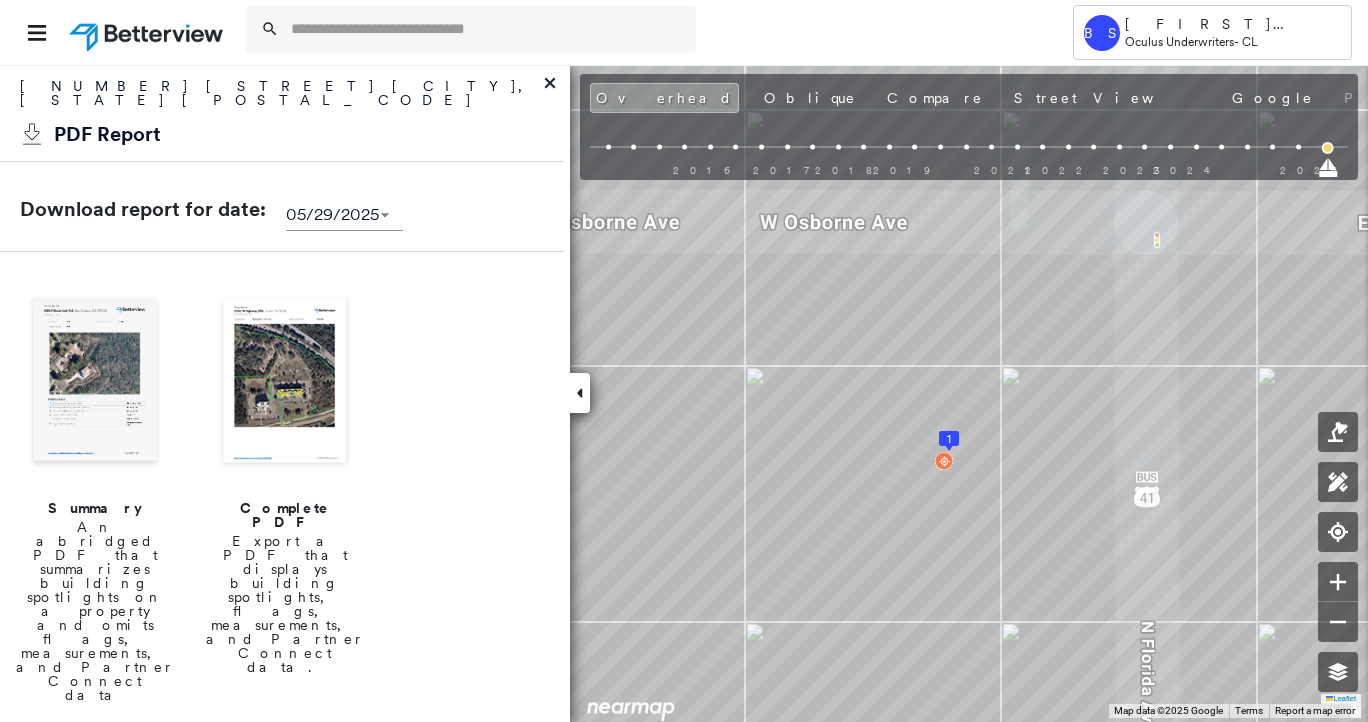 click at bounding box center (285, 382) 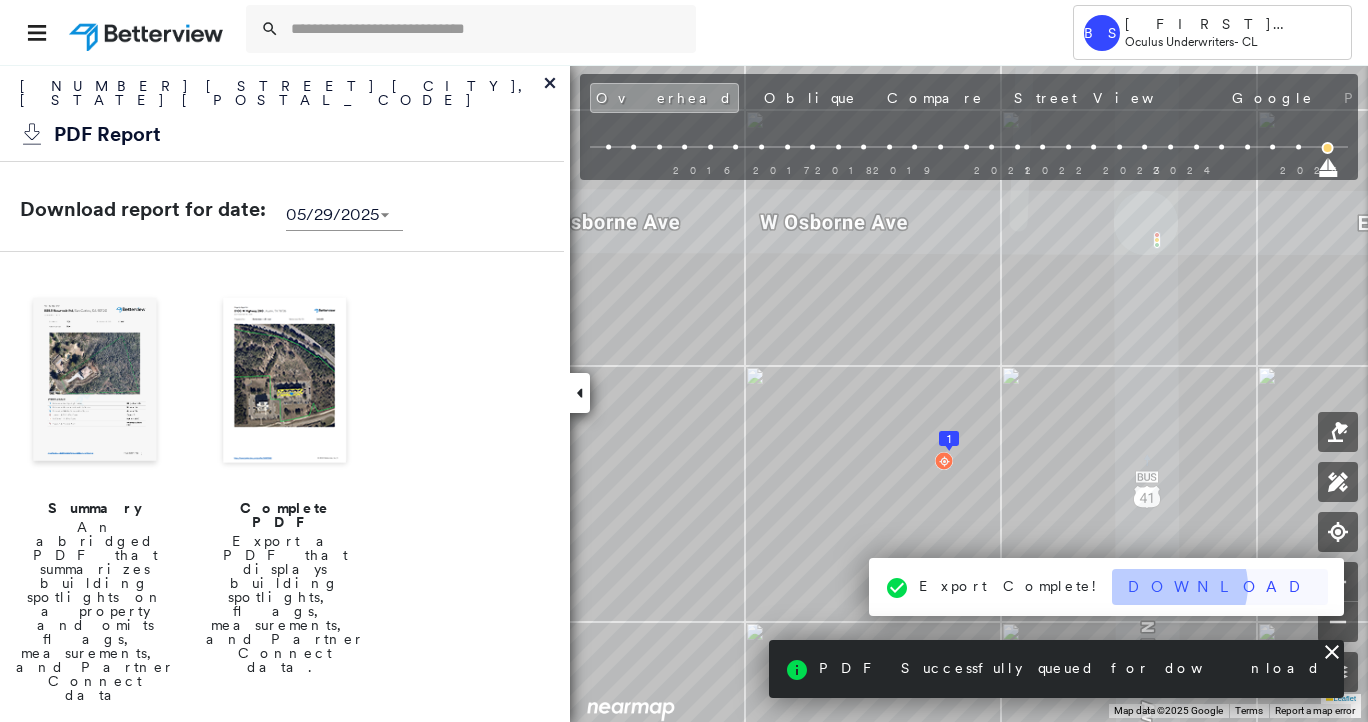 click on "Download" at bounding box center (1220, 587) 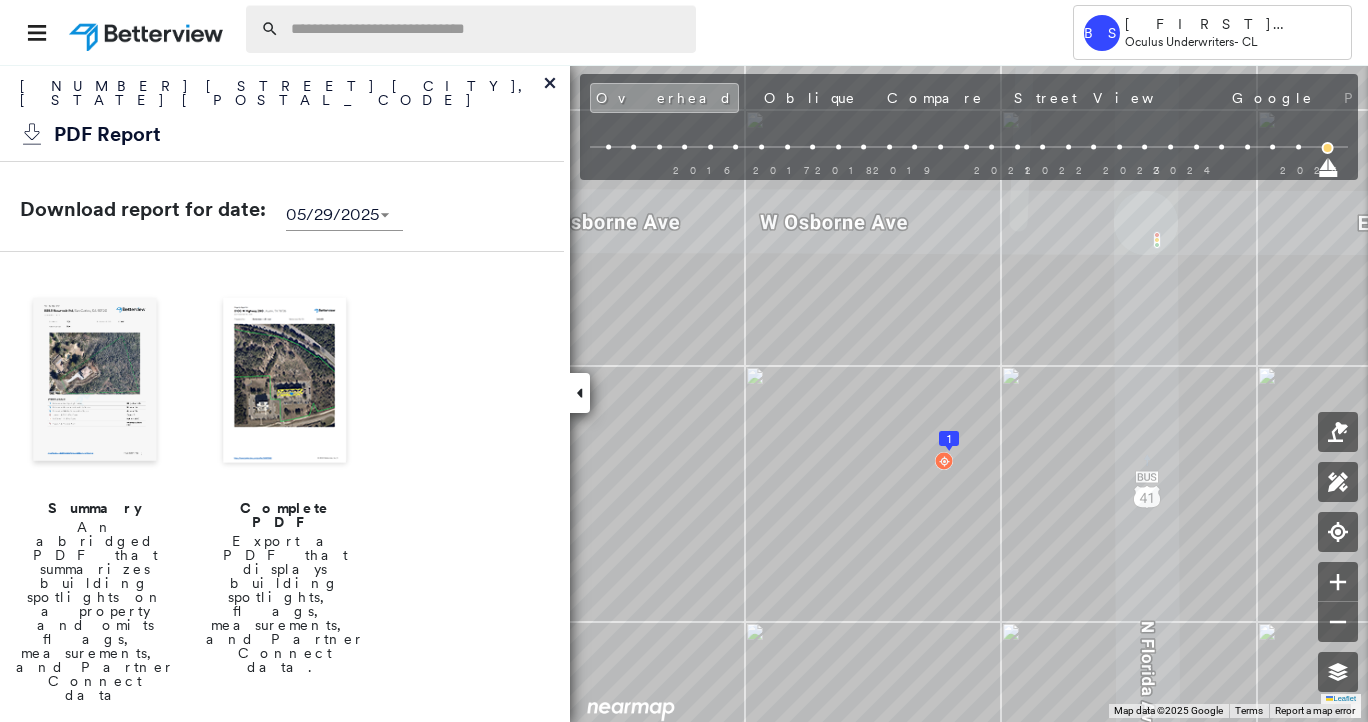 click at bounding box center [487, 29] 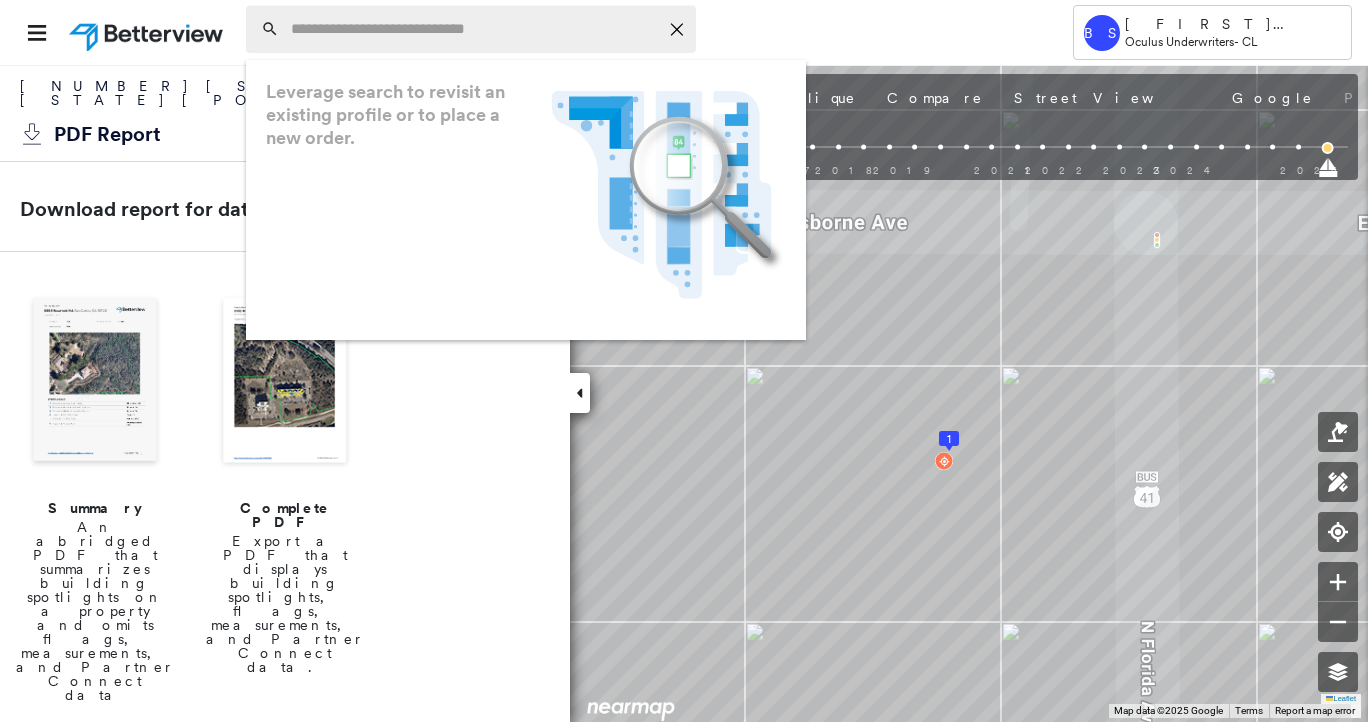 paste on "**********" 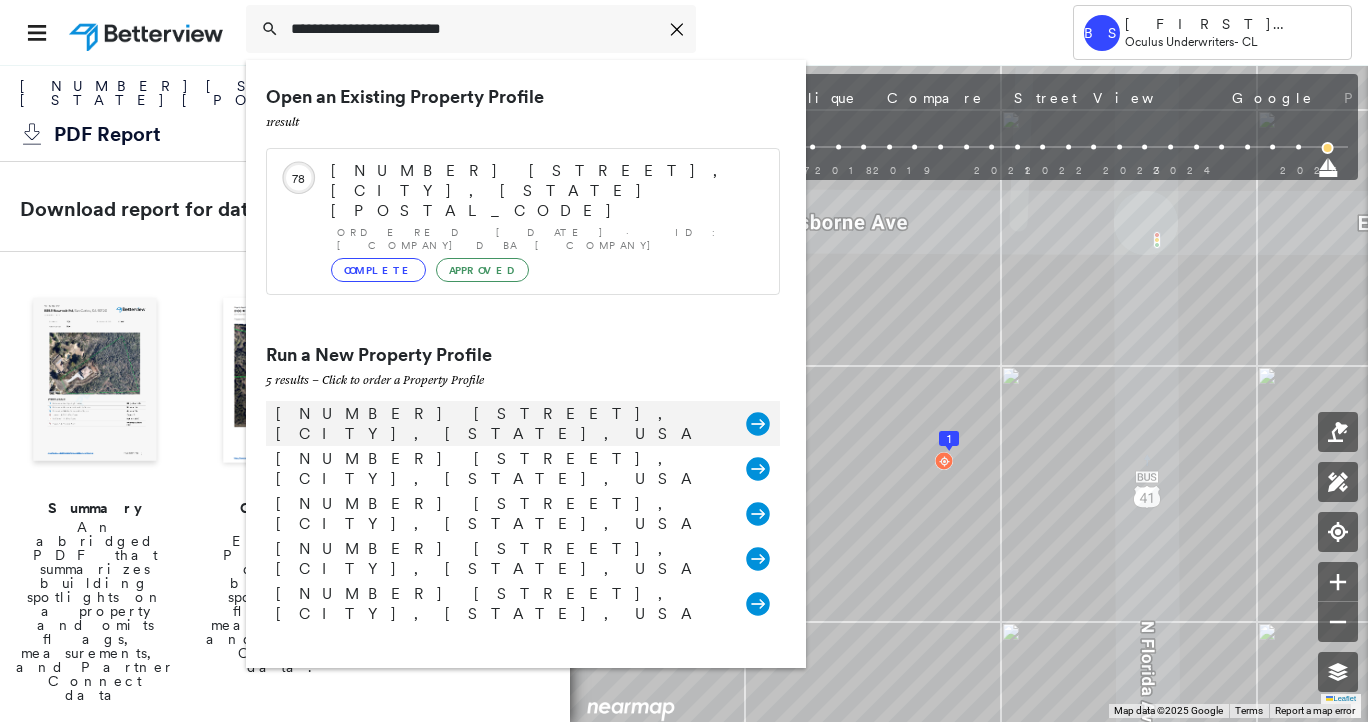 type on "**********" 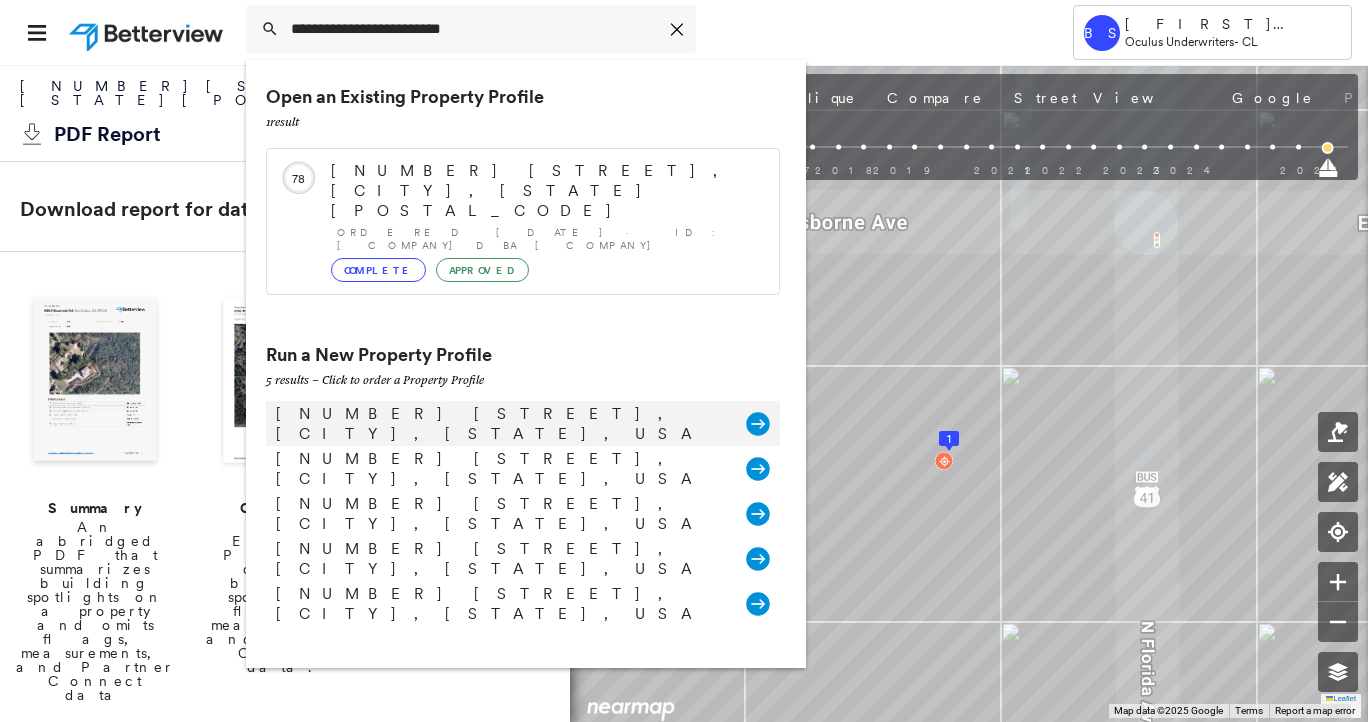 click 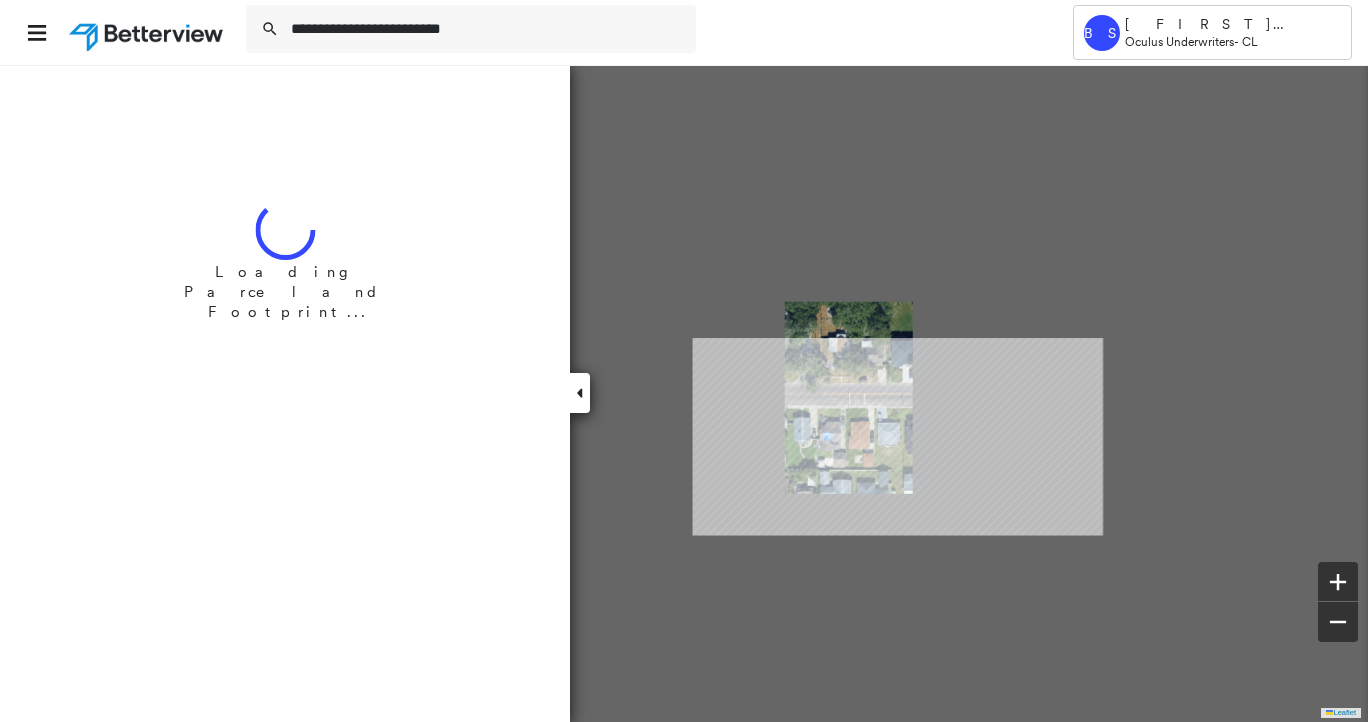 type 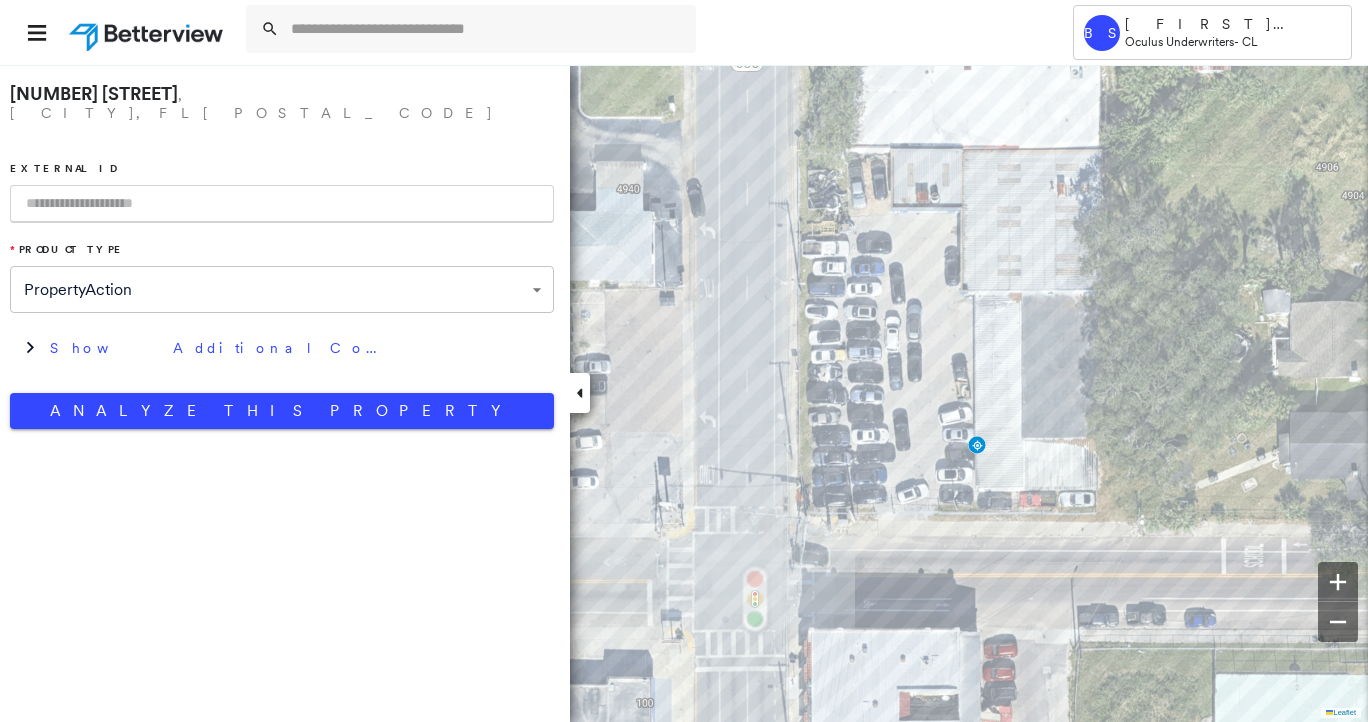click at bounding box center [282, 204] 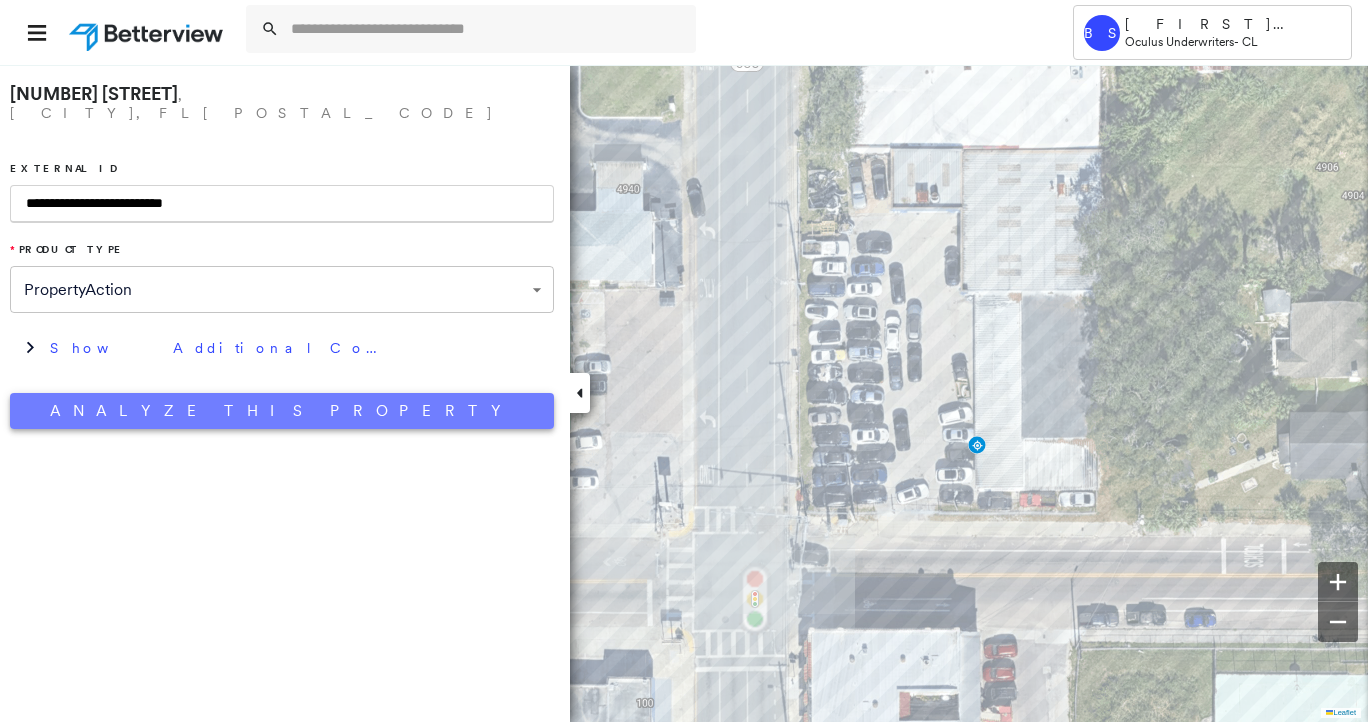 type on "**********" 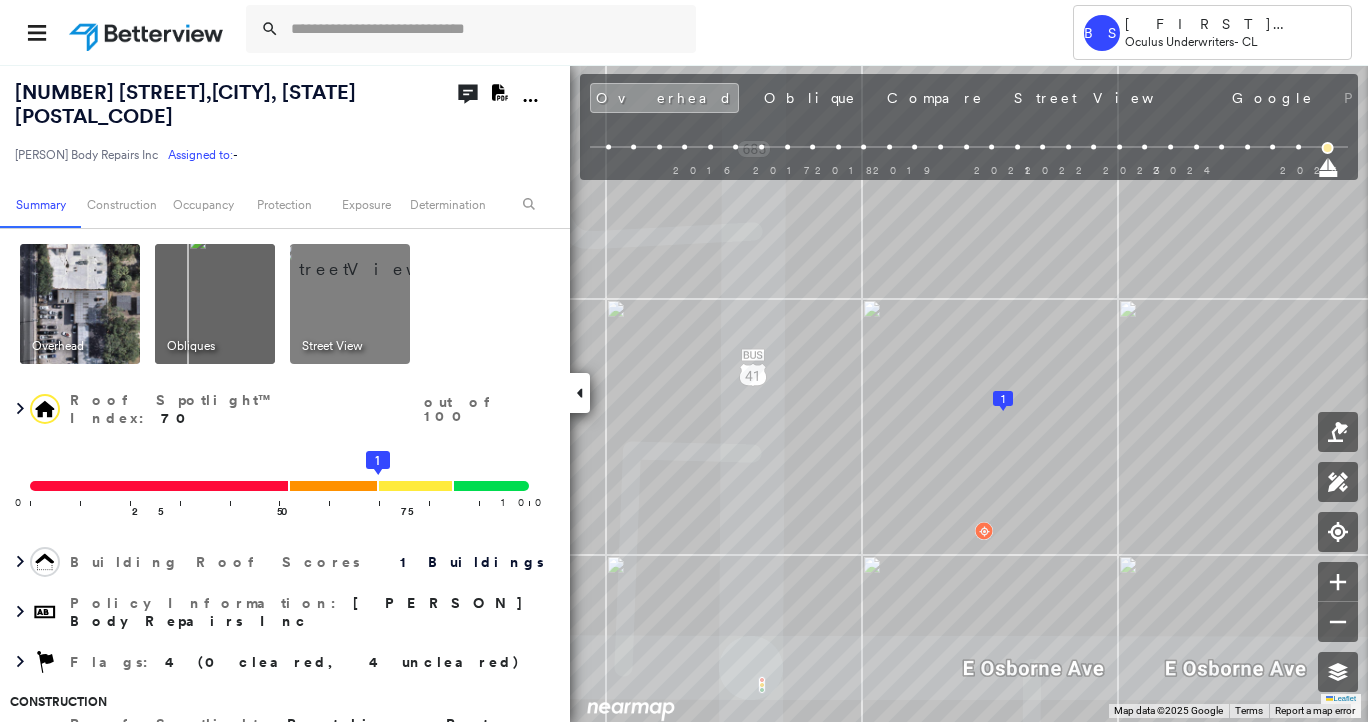 click on "Download PDF Report" 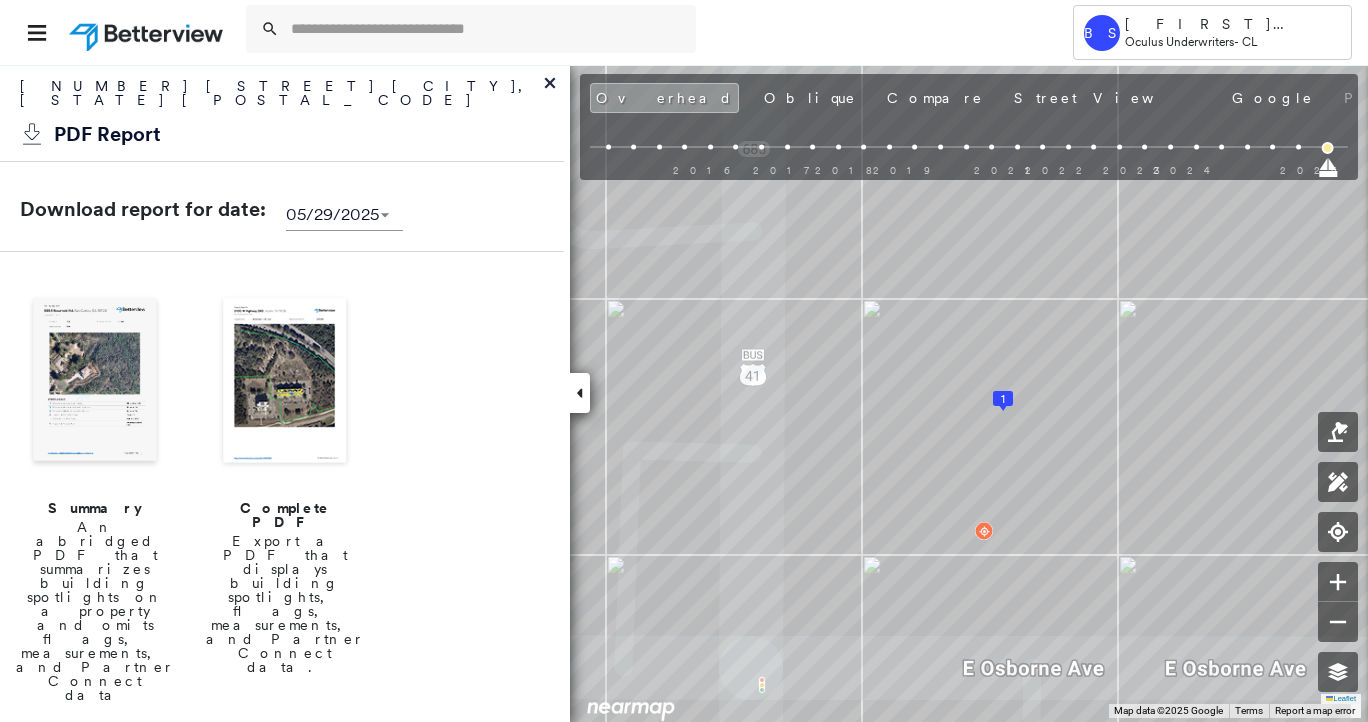 click at bounding box center (285, 382) 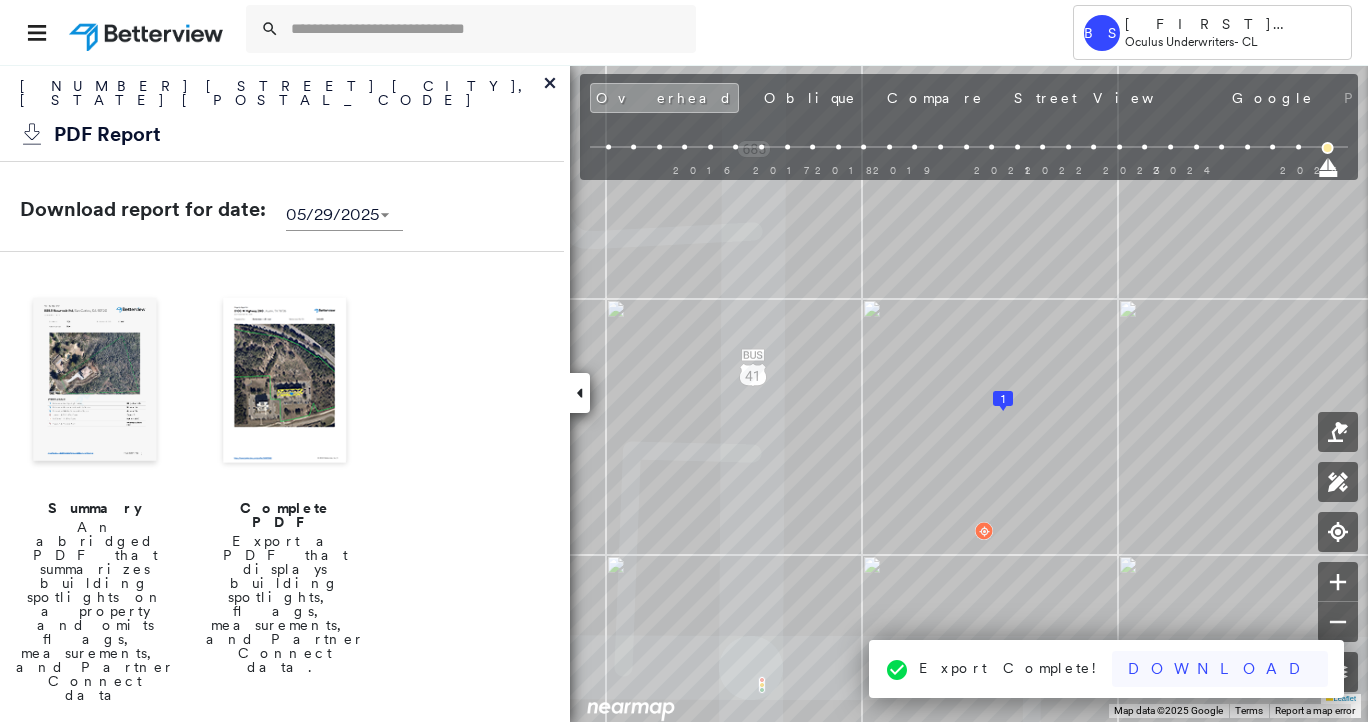 click on "BS [FIRST] [LAST] Oculus Underwriters  -   CL [NUMBER] [STREET], [CITY], [STATE] [POSTAL_CODE] [PERSON] Body Repairs Inc Assigned to:  - Assigned to:  - [PERSON] Body Repairs Inc Assigned to:  - Open Comments Download PDF Report Summary Construction Occupancy Protection Exposure Determination Overhead Obliques Street View Roof Spotlight™ Index :  70 out of 100 0 100 25 50 75 1 Building Roof Scores 1 Buildings Policy Information :  [PERSON] Body Repairs Inc Flags :  4 (0 cleared, 4 uncleared) Construction Roof Spotlights :  Patching, Rust, Overhang, Roof Debris, Skylight and 1 more Property Features :  Car Roof Size & Shape :  1 building  - Flat | Metal Panel Occupancy Protection Protection Exposure FEMA Risk Index Crime Regional Hazard: 3   out of  5 Additional Perils Guidewire HazardHub Determination Flags :  4 (0 cleared, 4 uncleared) Uncleared Flags (4) Cleared Flags  (0) PTCH Patching Flagged [DATE] Clear RUSt RUST Flagged [DATE] Clear Med Medium Priority Flagged [DATE] Clear DAMG Damage Clear" at bounding box center (684, 361) 